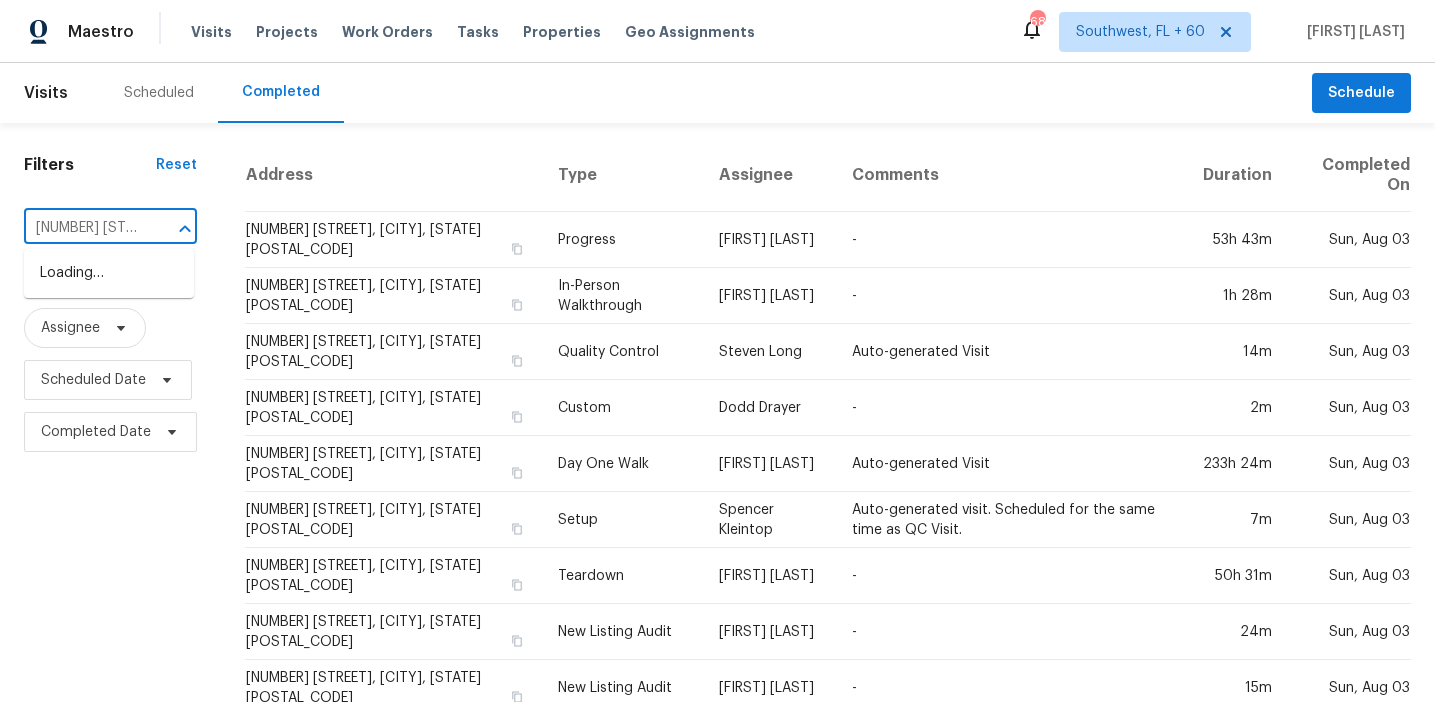 scroll, scrollTop: 0, scrollLeft: 0, axis: both 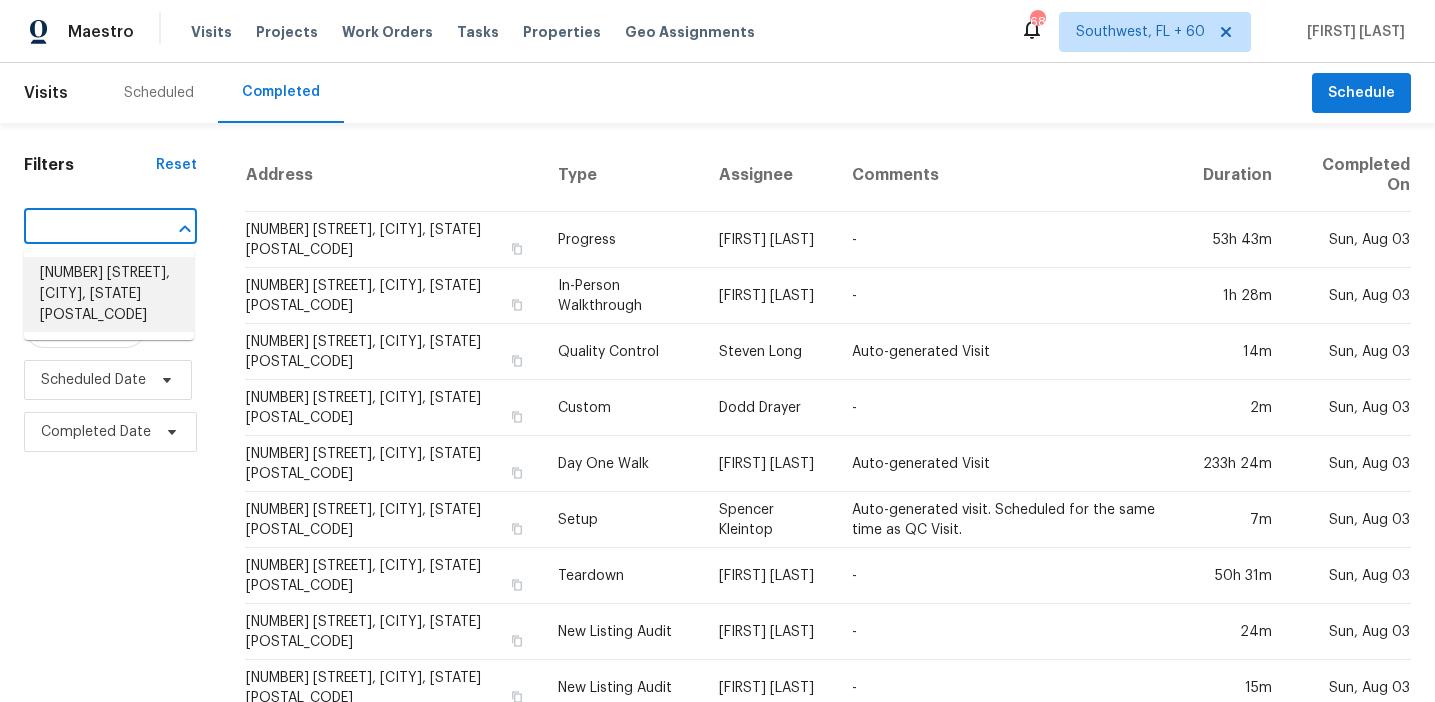 click on "[NUMBER] [STREET], [CITY], [STATE] [POSTAL_CODE]" at bounding box center (109, 294) 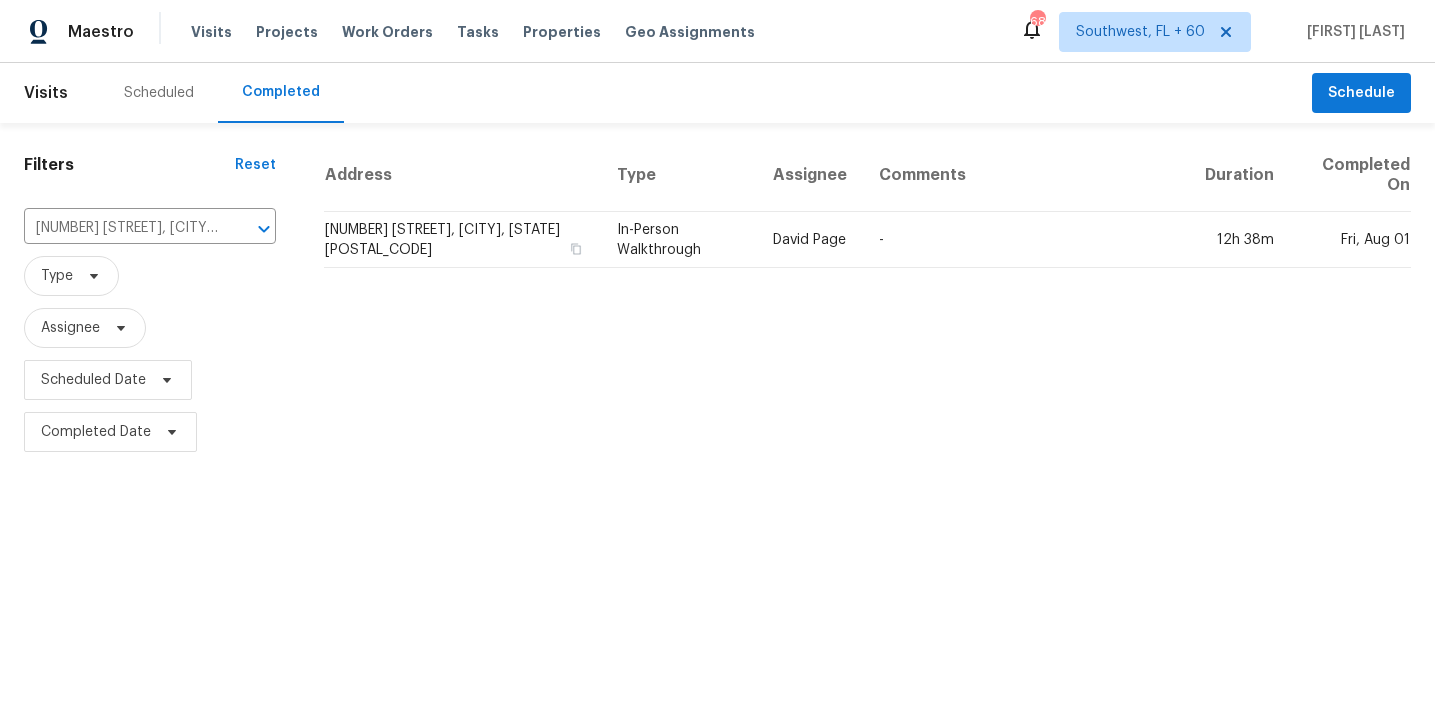 click on "[NUMBER] [STREET], [CITY], [STATE] [POSTAL_CODE]" at bounding box center (462, 240) 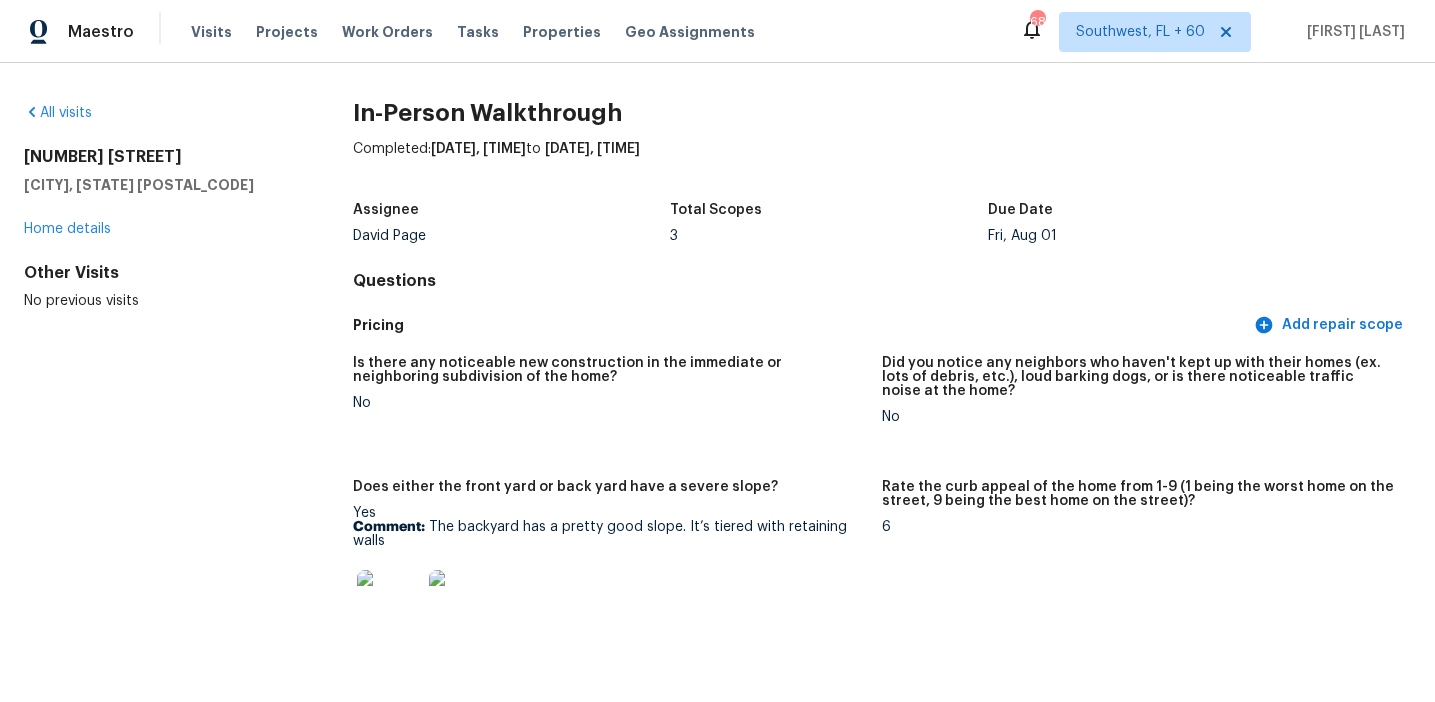 click on "In-Person Walkthrough Completed:  [DATE], [TIME]  to   [DATE], [TIME]  Assignee [FIRST] [LAST] Total Scopes 3 Due Date Fri, Aug 01 Questions Pricing Add repair scope Is there any noticeable new construction in the immediate or neighboring subdivision of the home? No Did you notice any neighbors who haven't kept up with their homes (ex. lots of debris, etc.), loud barking dogs, or is there noticeable traffic noise at the home? No Does either the front yard or back yard have a severe slope? Yes Comment:   The backyard has a pretty good slope. It’s tiered with retaining walls  Rate the curb appeal of the home from 1-9 (1 being the worst home on the street, 9 being the best home on the street)? 6 If the home has a pool, what condition is it in? No Pool Is there a strong odor that doesn't go away as your nose adjusts? (4+ on a 5 point scale) Please specify where the odor exists and provide details. No Please rate the quality of the neighborhood from 1-5 3 Exterior Add repair scope Notes: Single Family Notes: 4" at bounding box center (882, 3147) 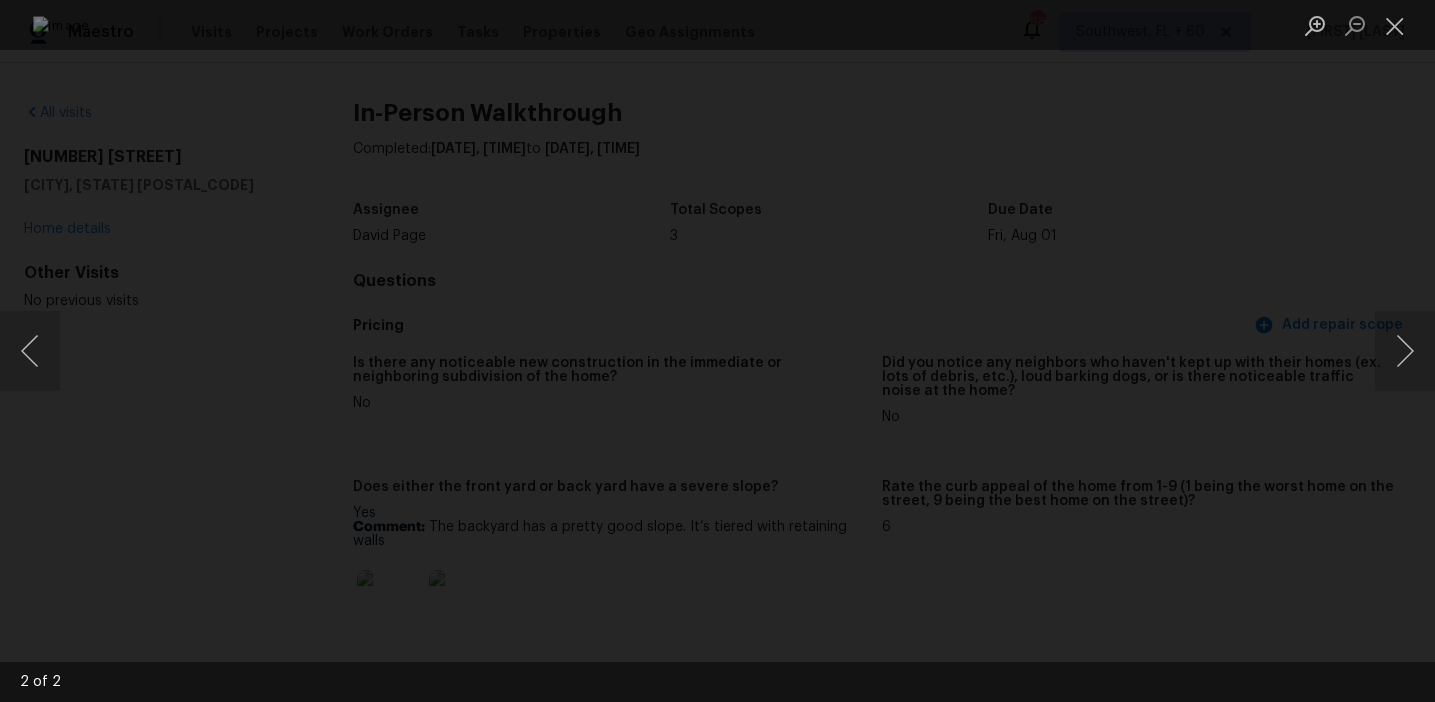 click at bounding box center (717, 351) 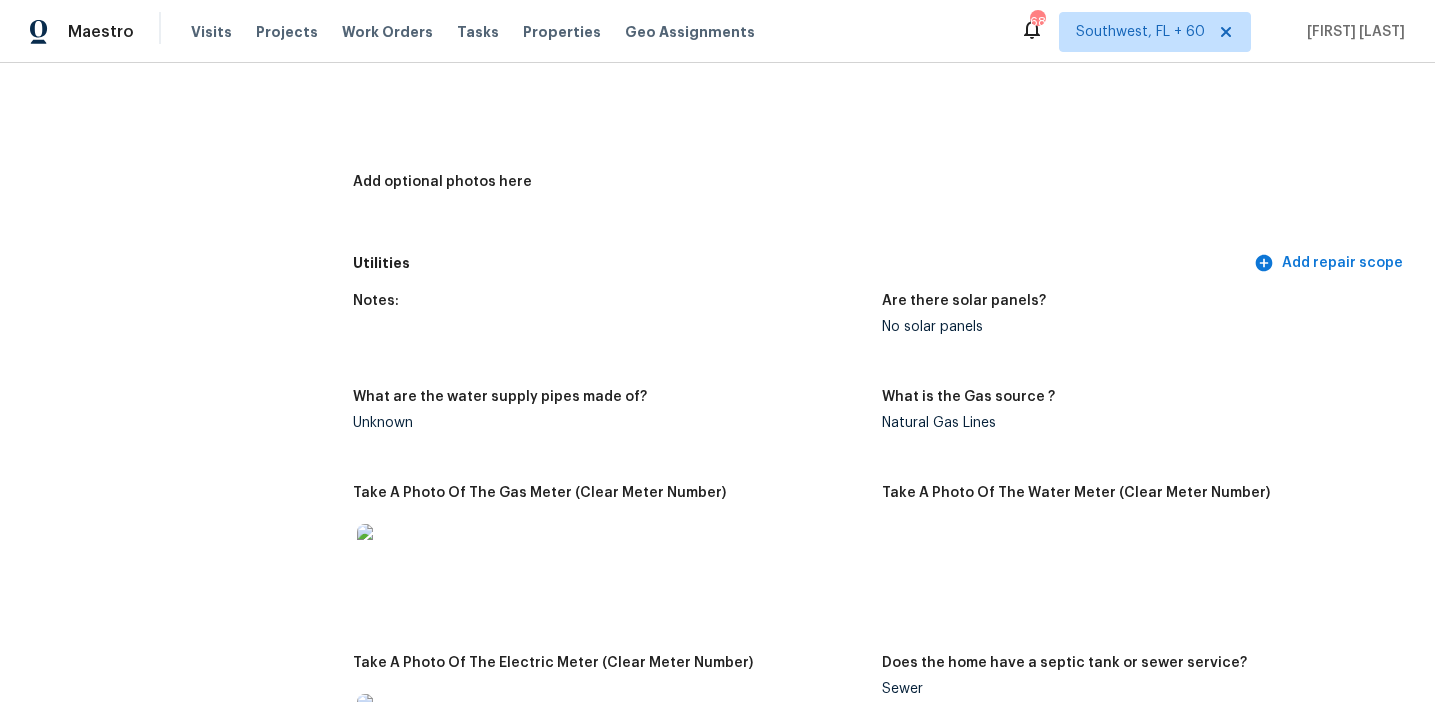 scroll, scrollTop: 3561, scrollLeft: 0, axis: vertical 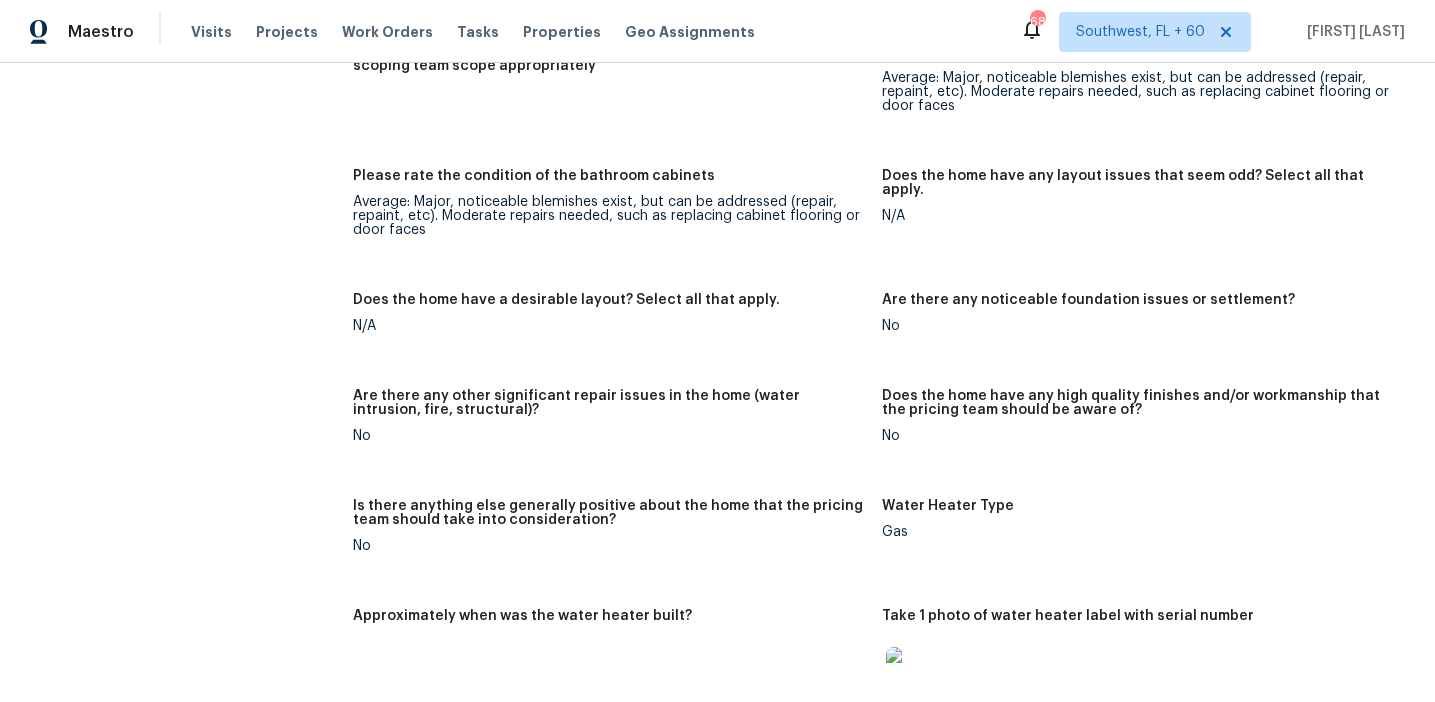 click on "Average: Major, noticeable blemishes exist, but can be addressed (repair, repaint, etc). Moderate repairs needed, such as replacing cabinet flooring or door faces" at bounding box center (609, 216) 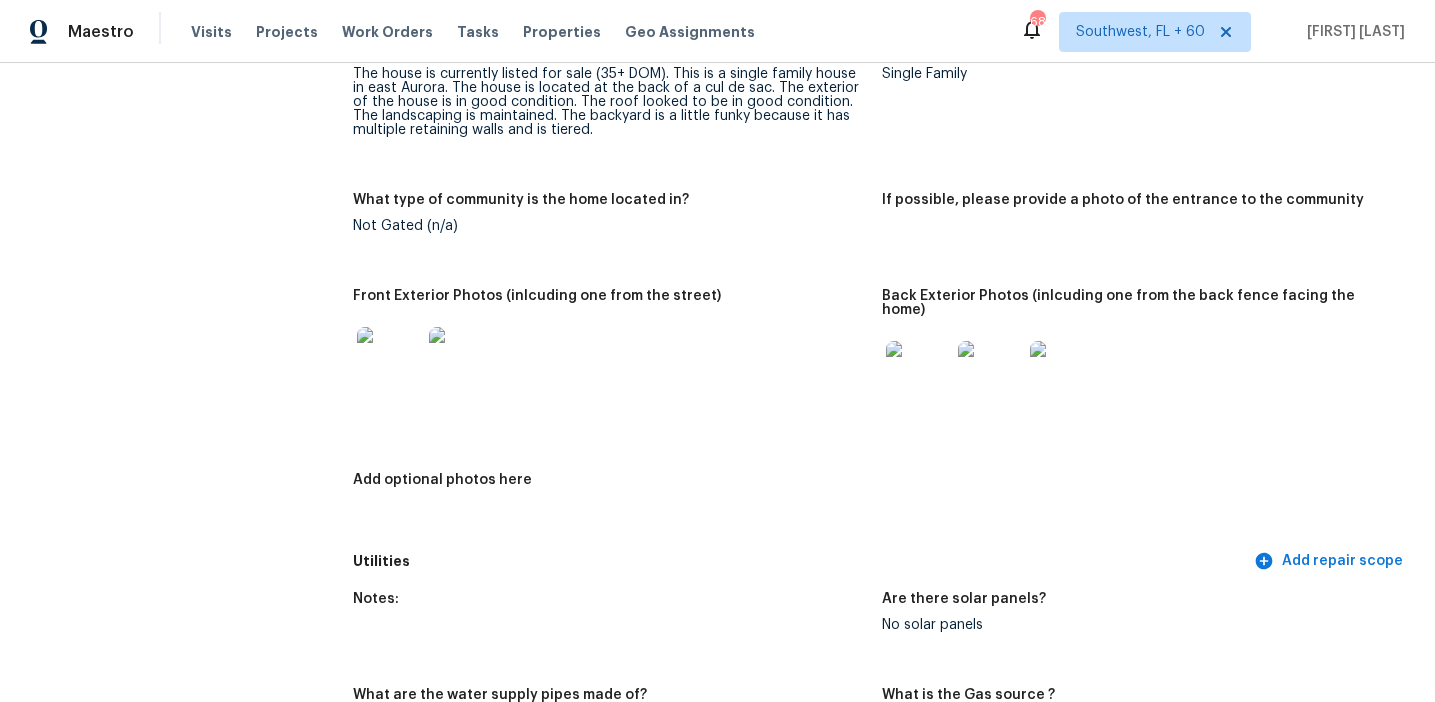 scroll, scrollTop: 929, scrollLeft: 0, axis: vertical 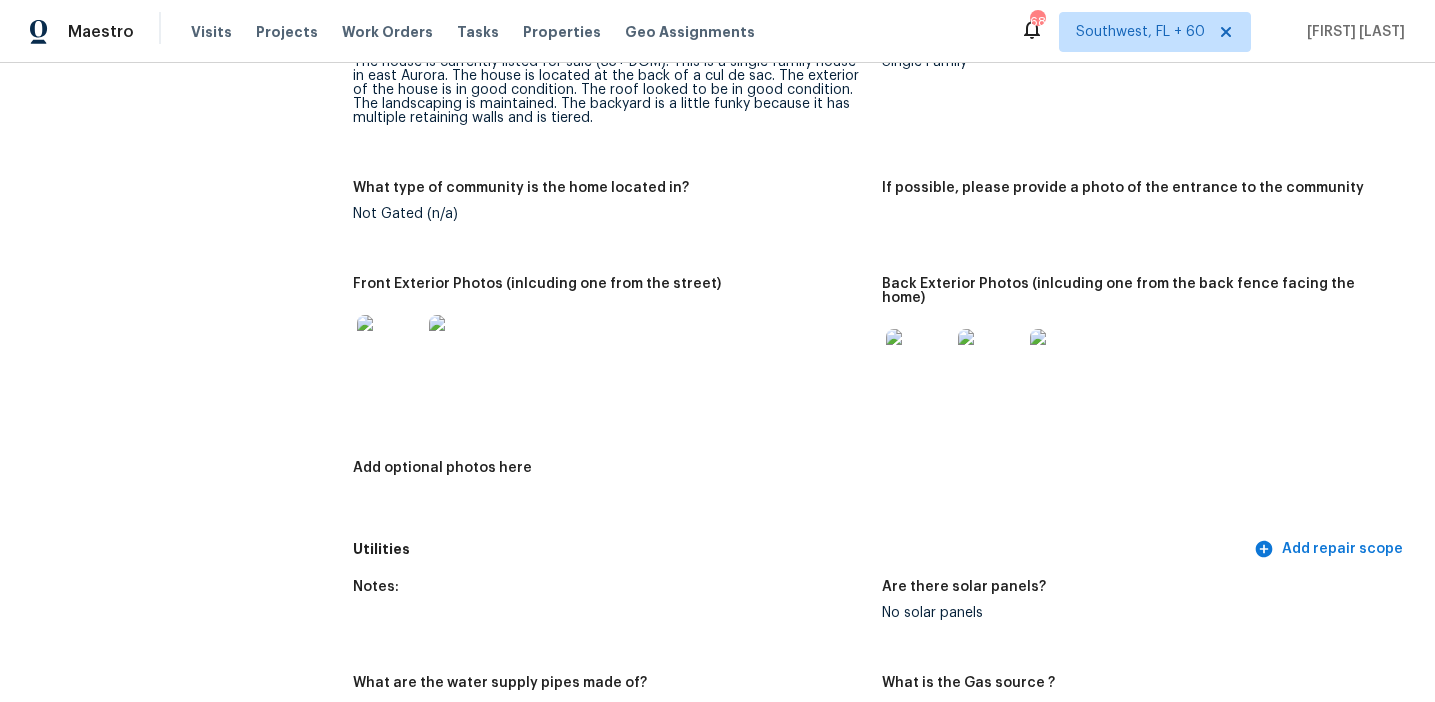 click at bounding box center [389, 347] 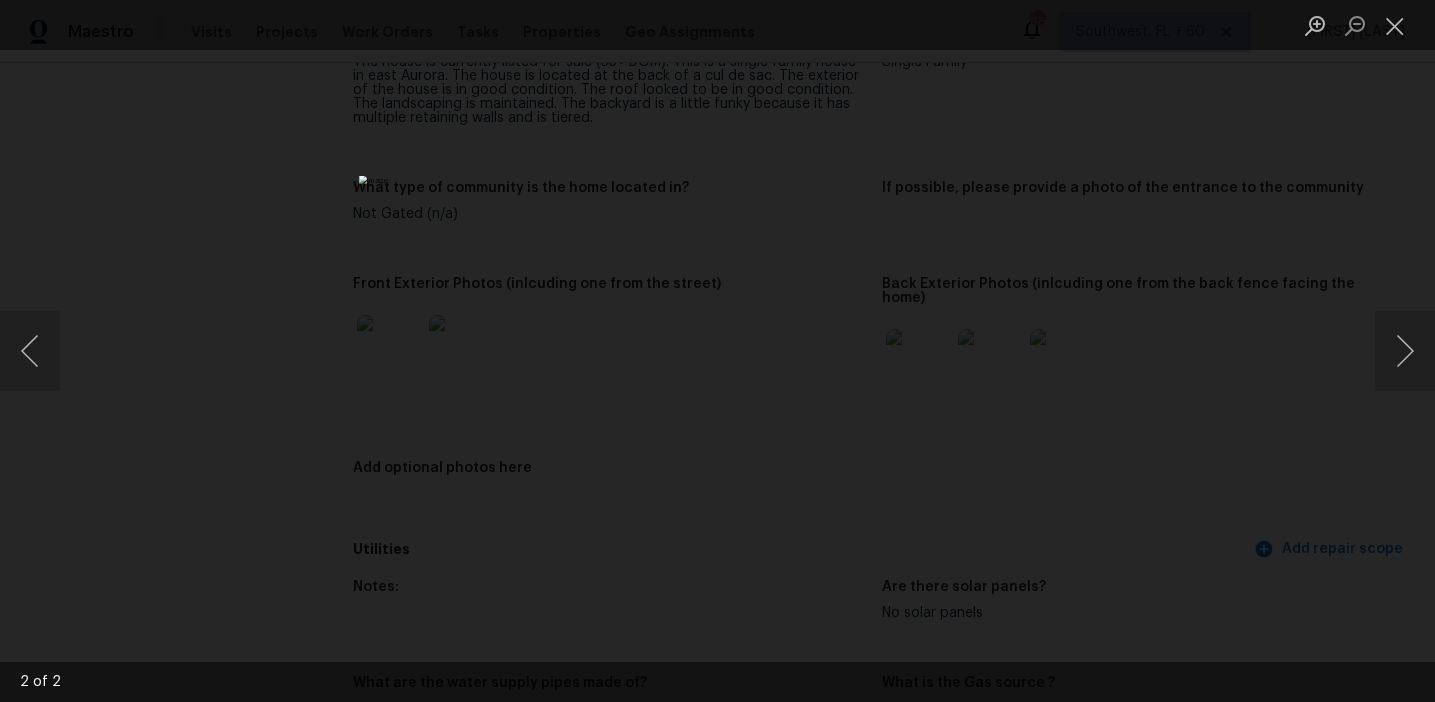 click at bounding box center [717, 351] 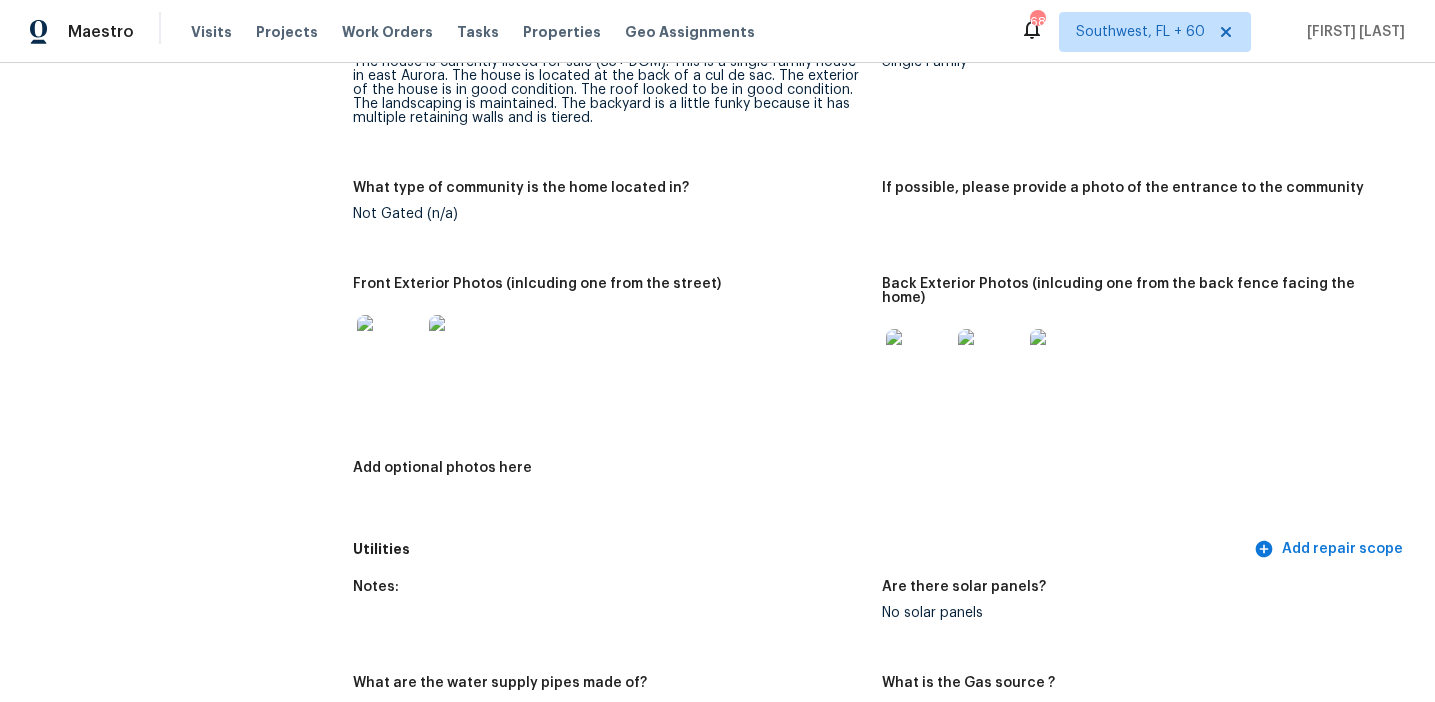 click at bounding box center [918, 361] 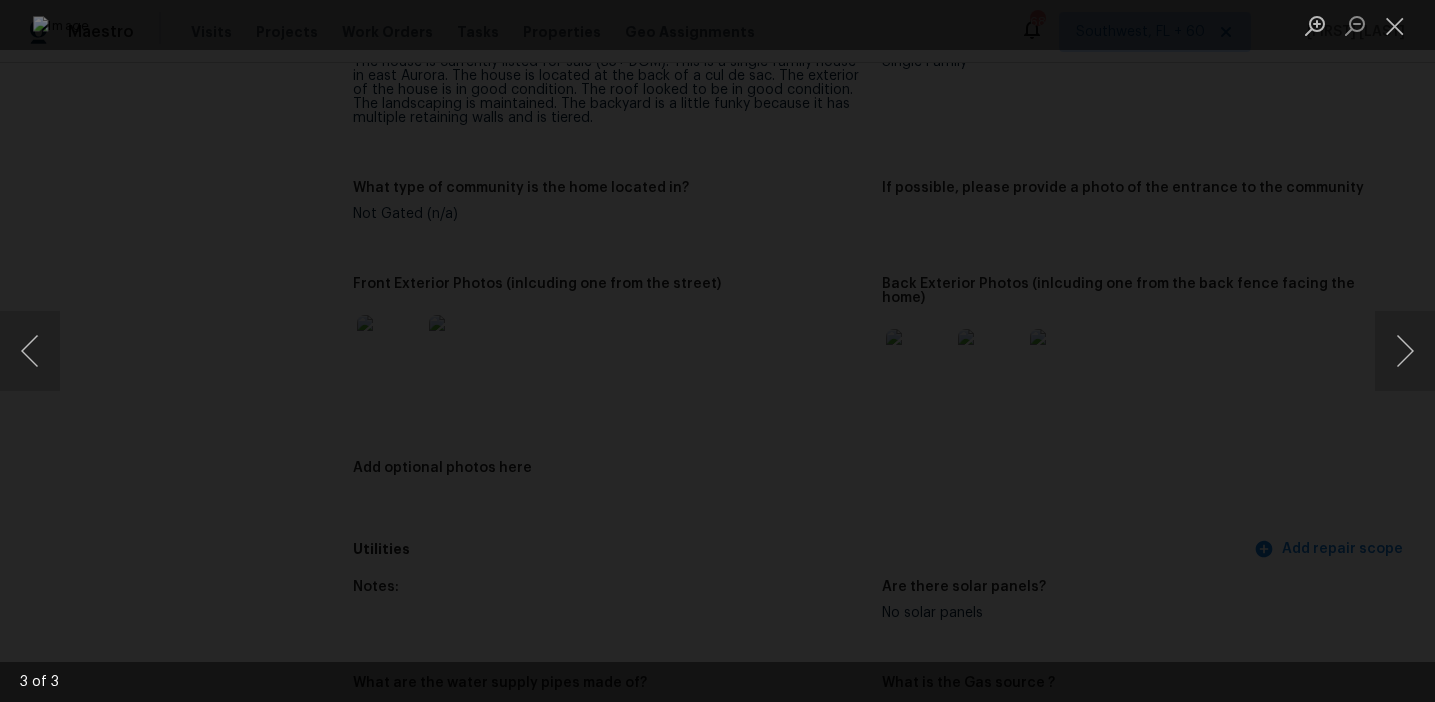 click at bounding box center (717, 351) 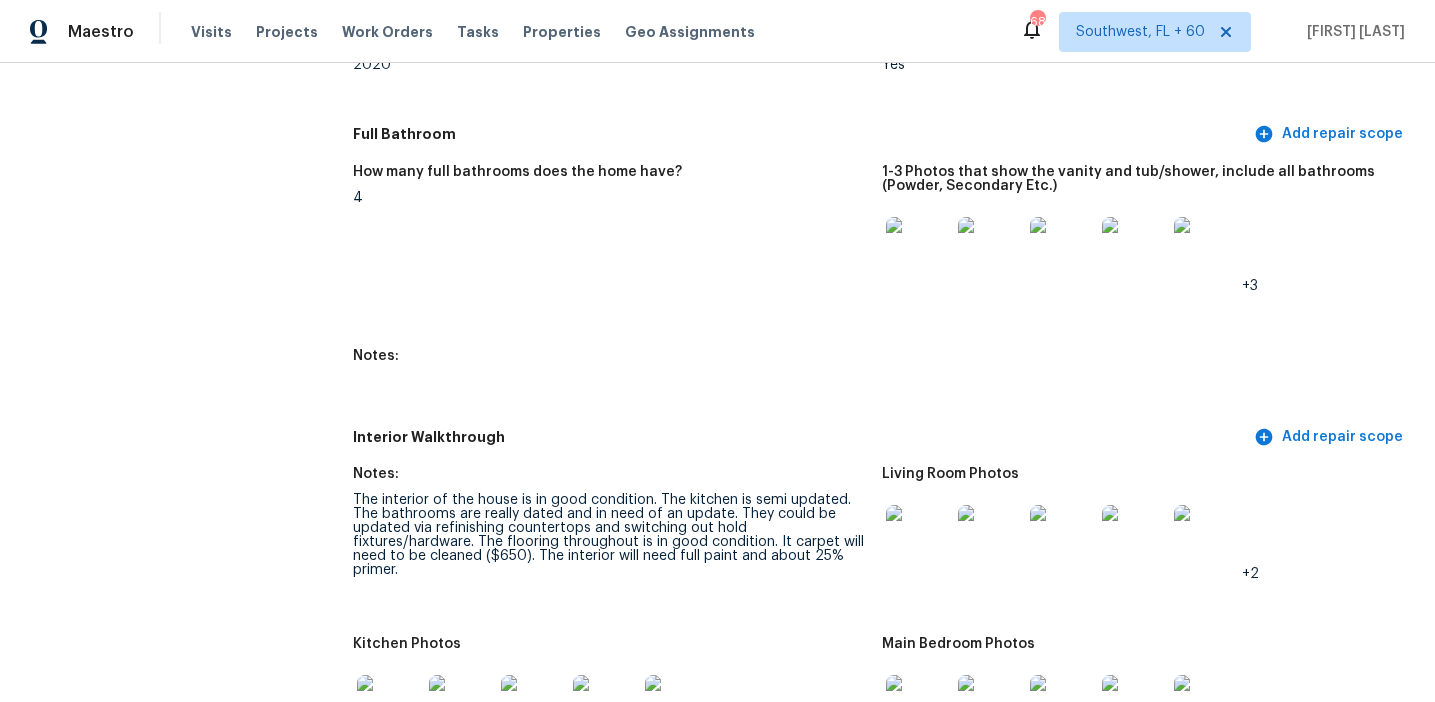scroll, scrollTop: 2214, scrollLeft: 0, axis: vertical 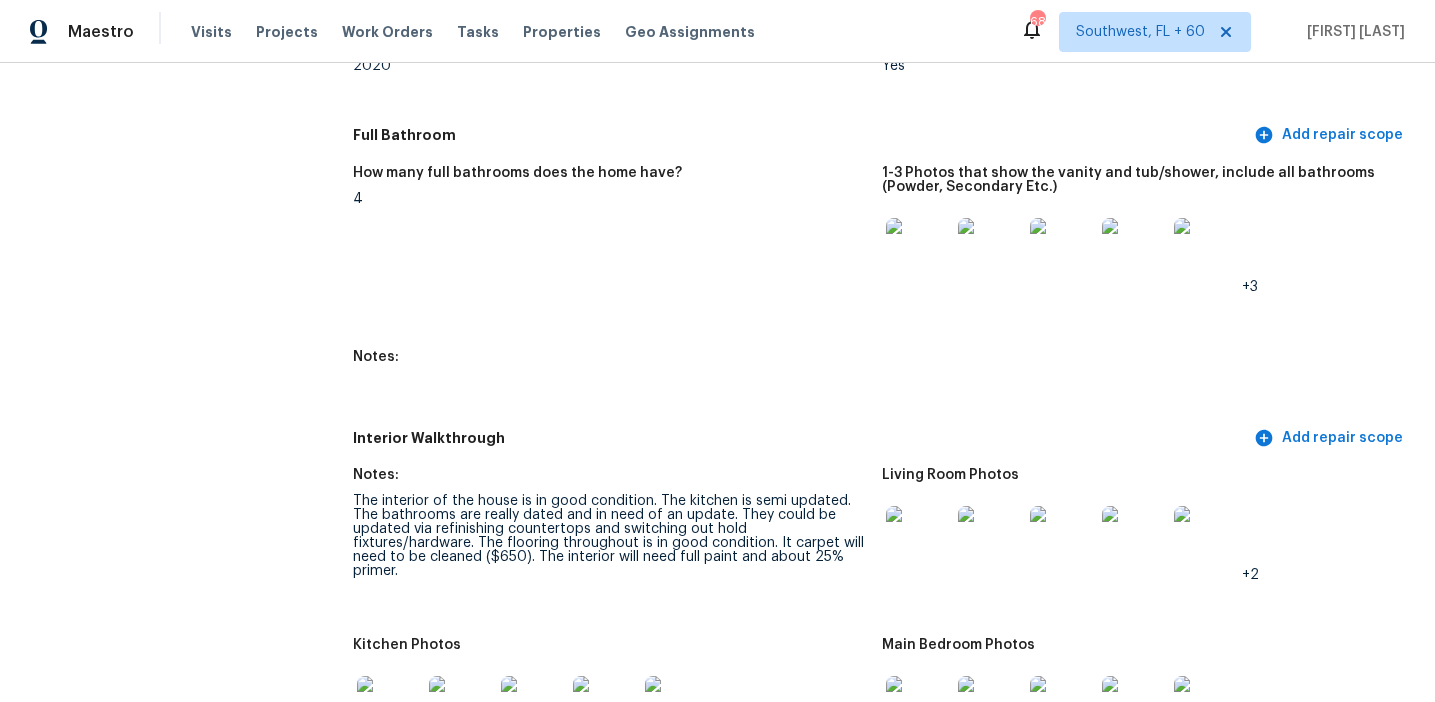 click at bounding box center (918, 250) 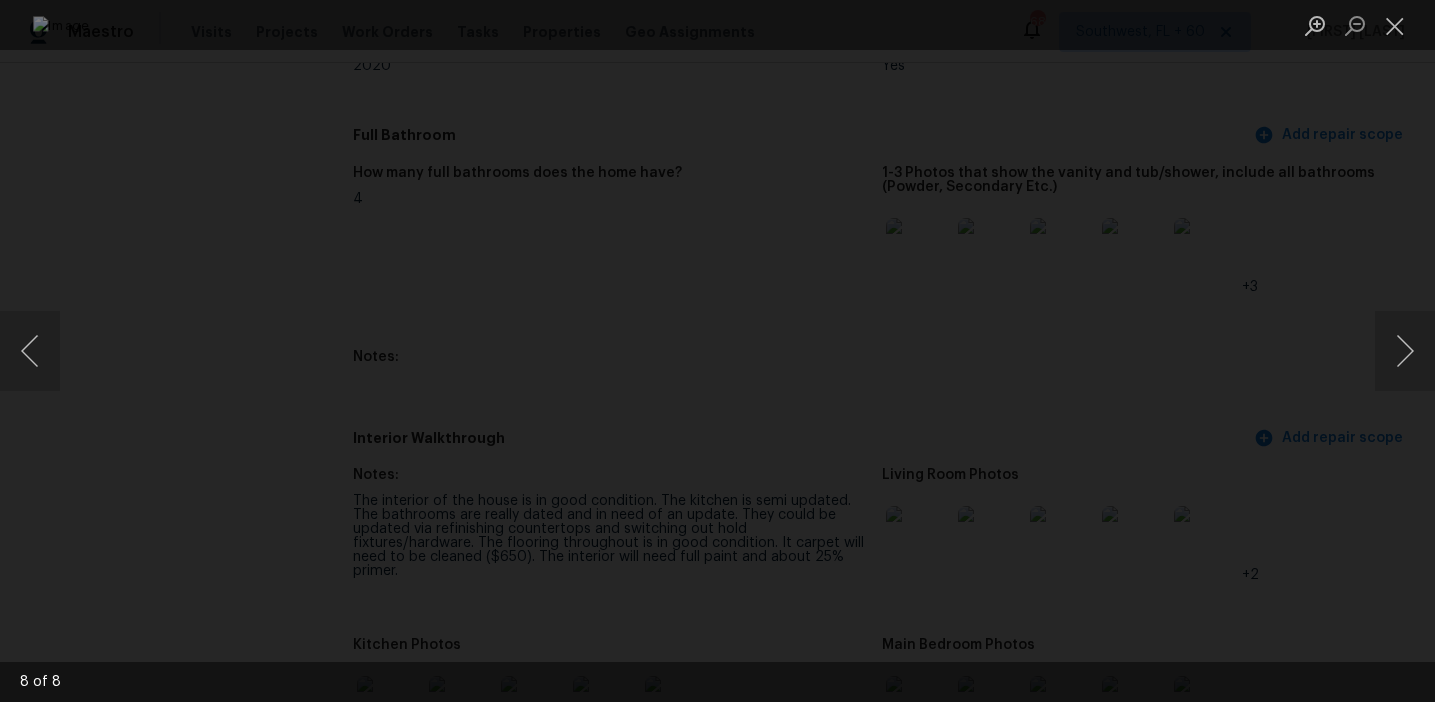 click at bounding box center [717, 351] 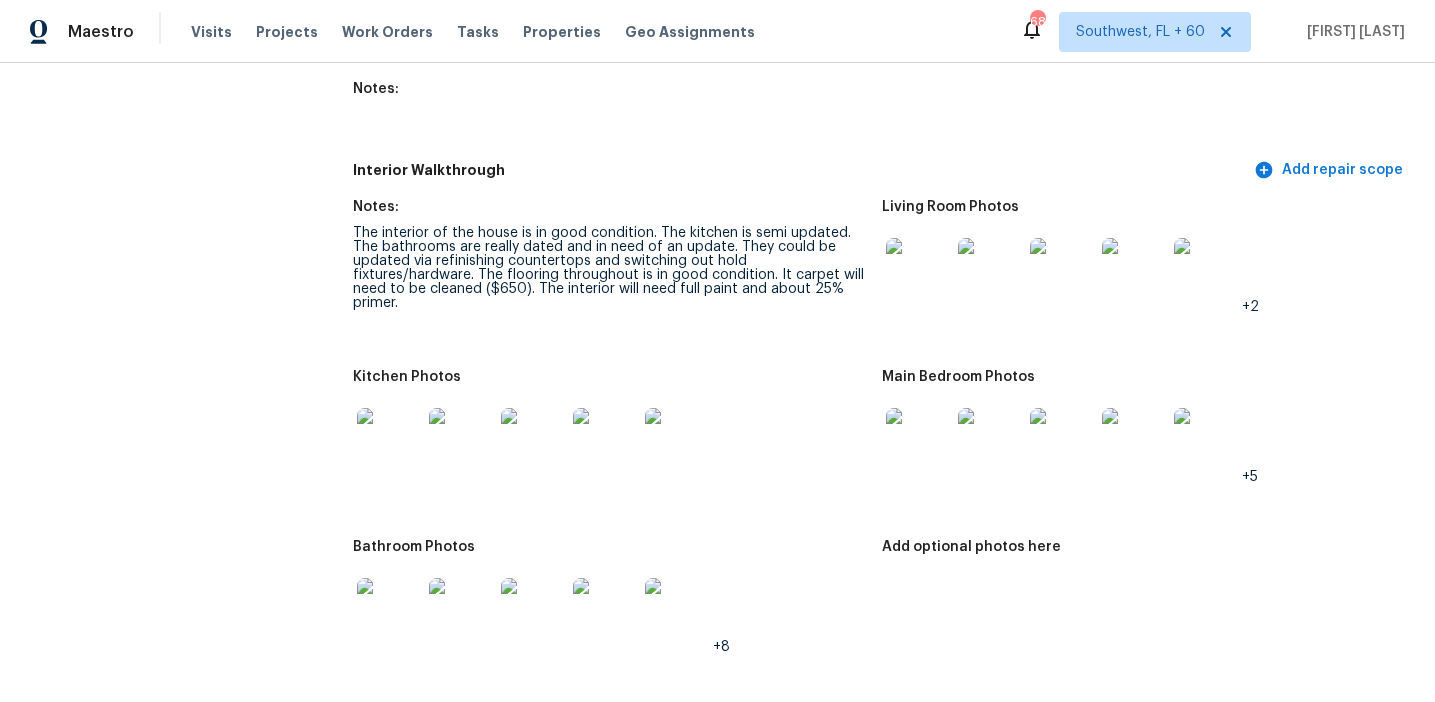 scroll, scrollTop: 2476, scrollLeft: 0, axis: vertical 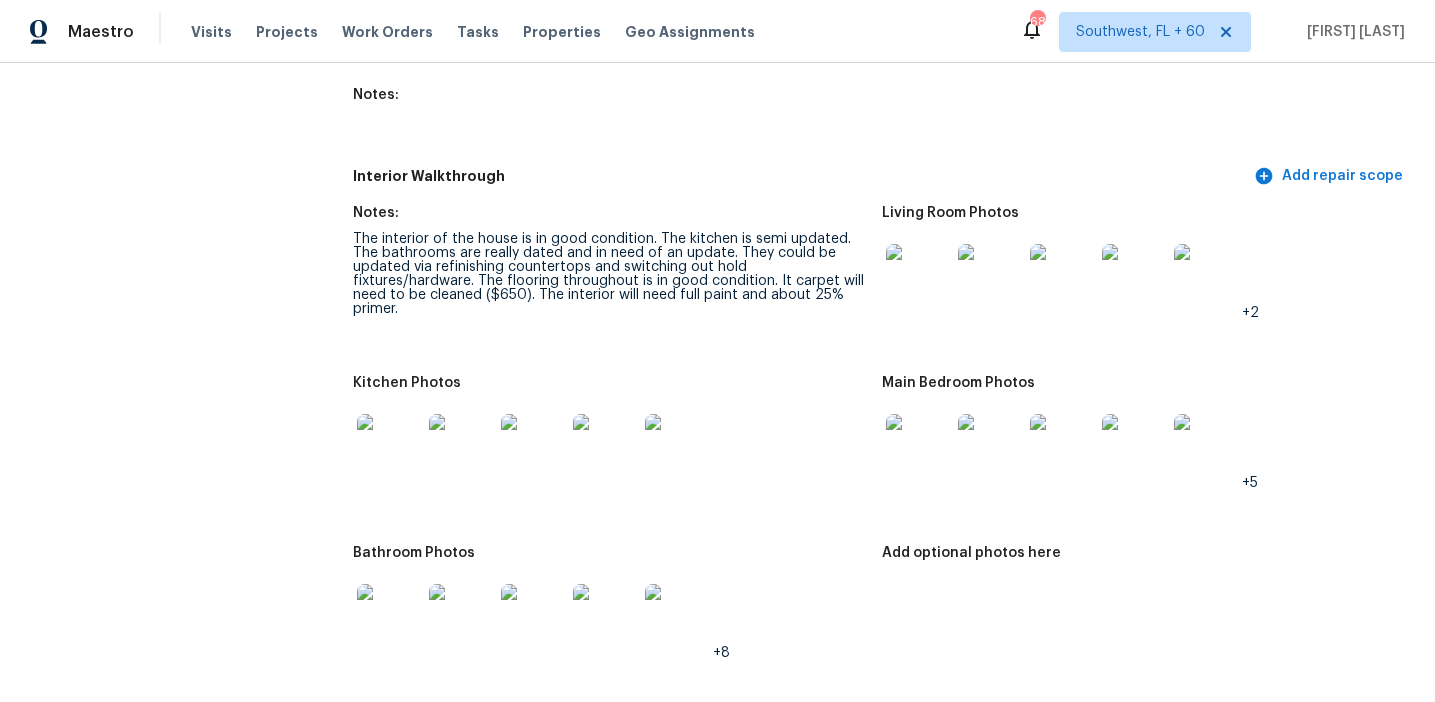 click at bounding box center (918, 276) 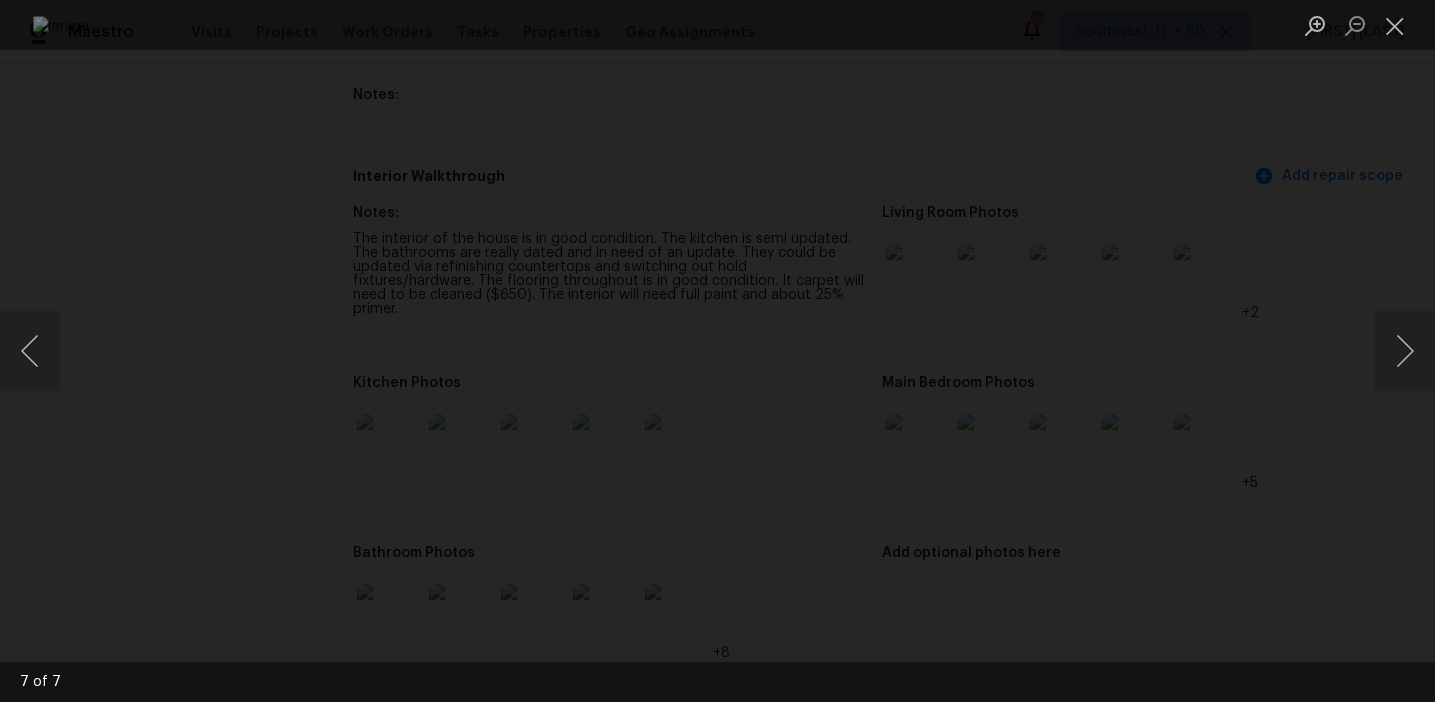 click at bounding box center [717, 351] 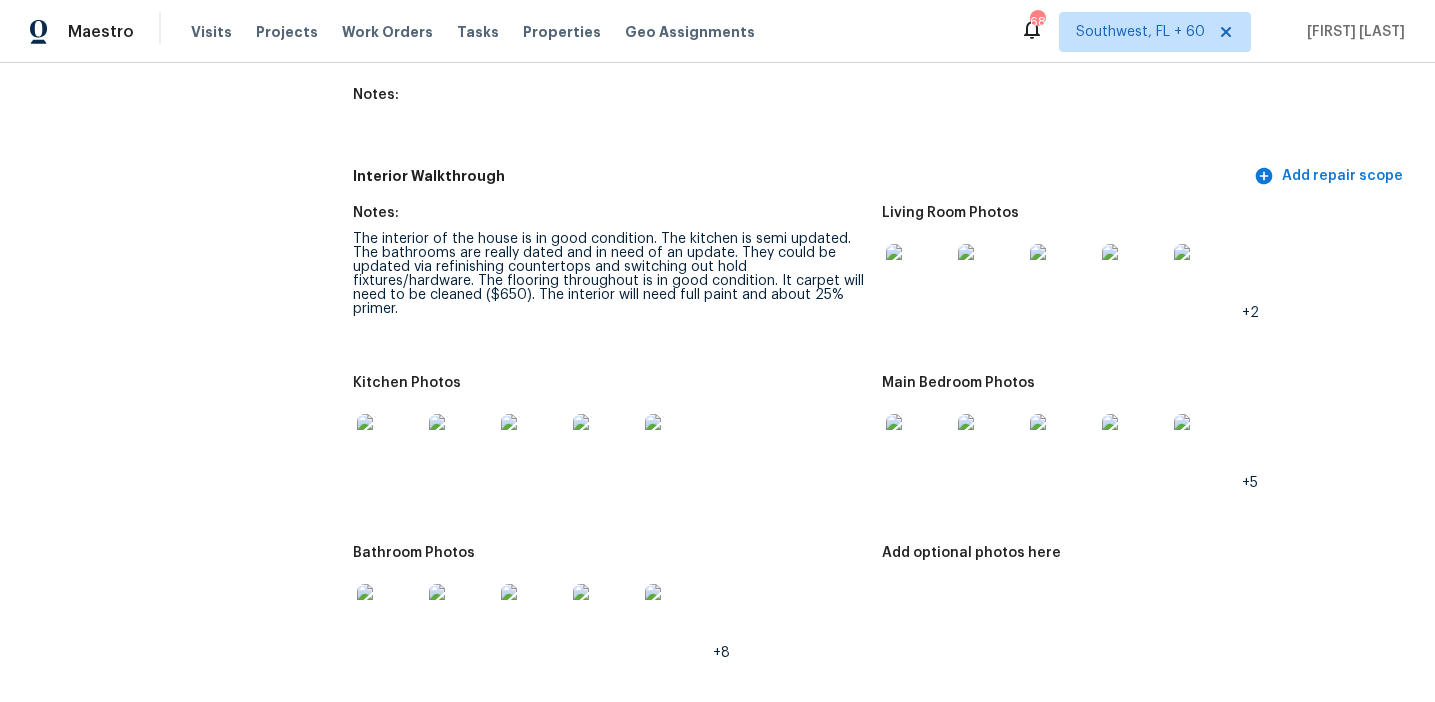 click at bounding box center [389, 446] 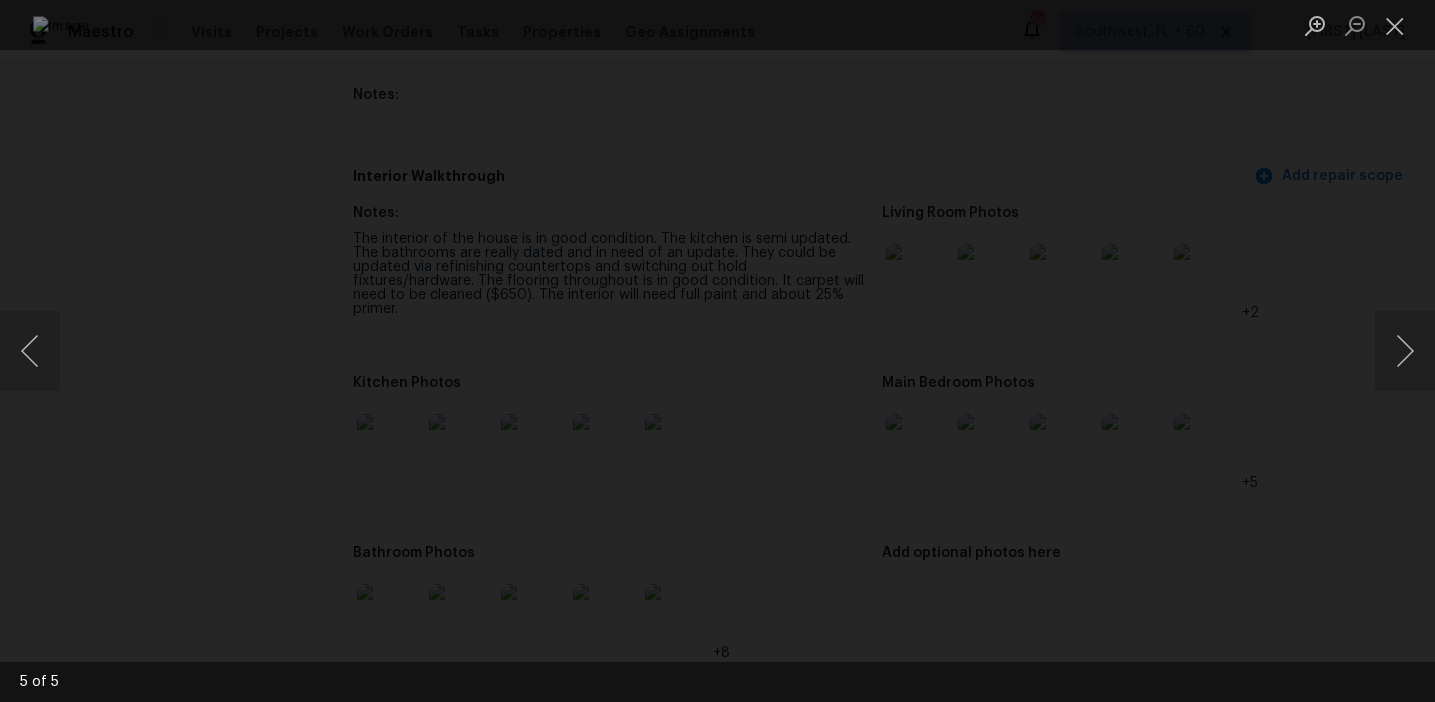 click at bounding box center [717, 351] 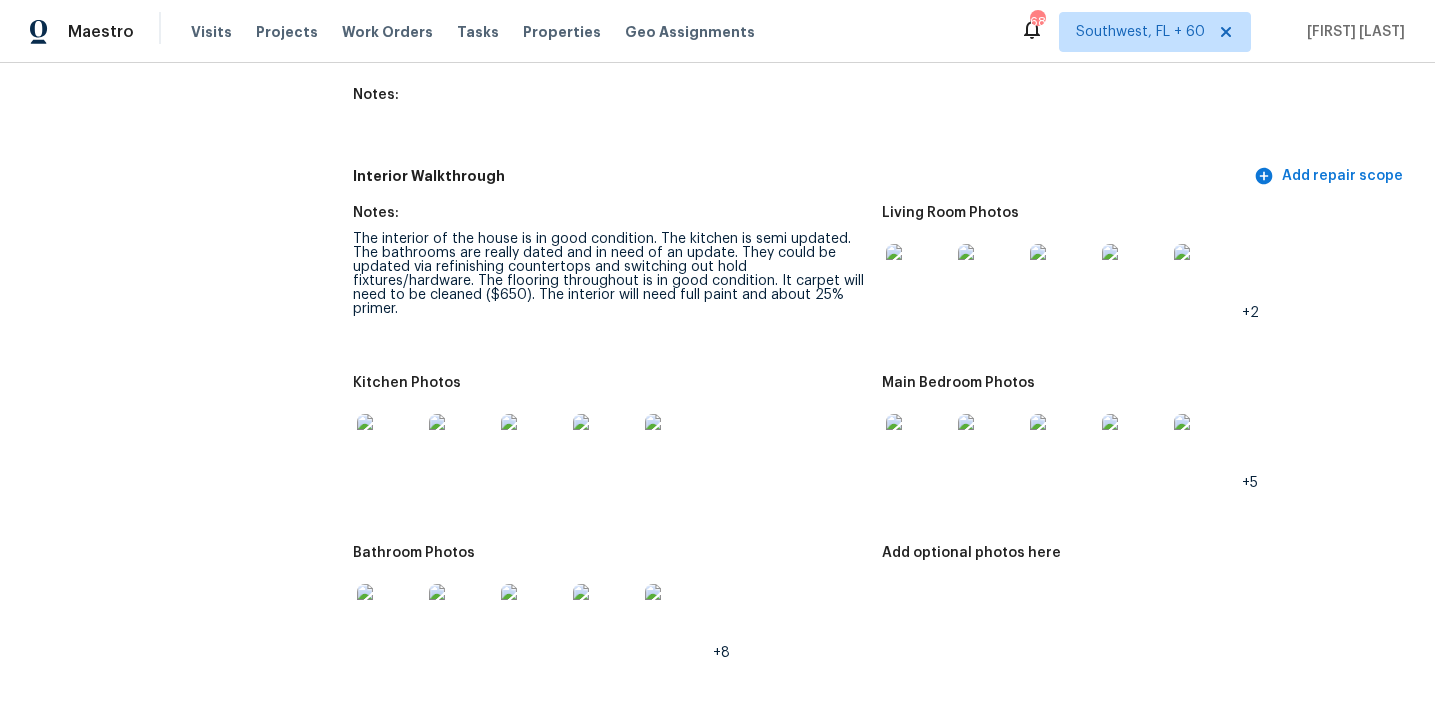 click at bounding box center [918, 446] 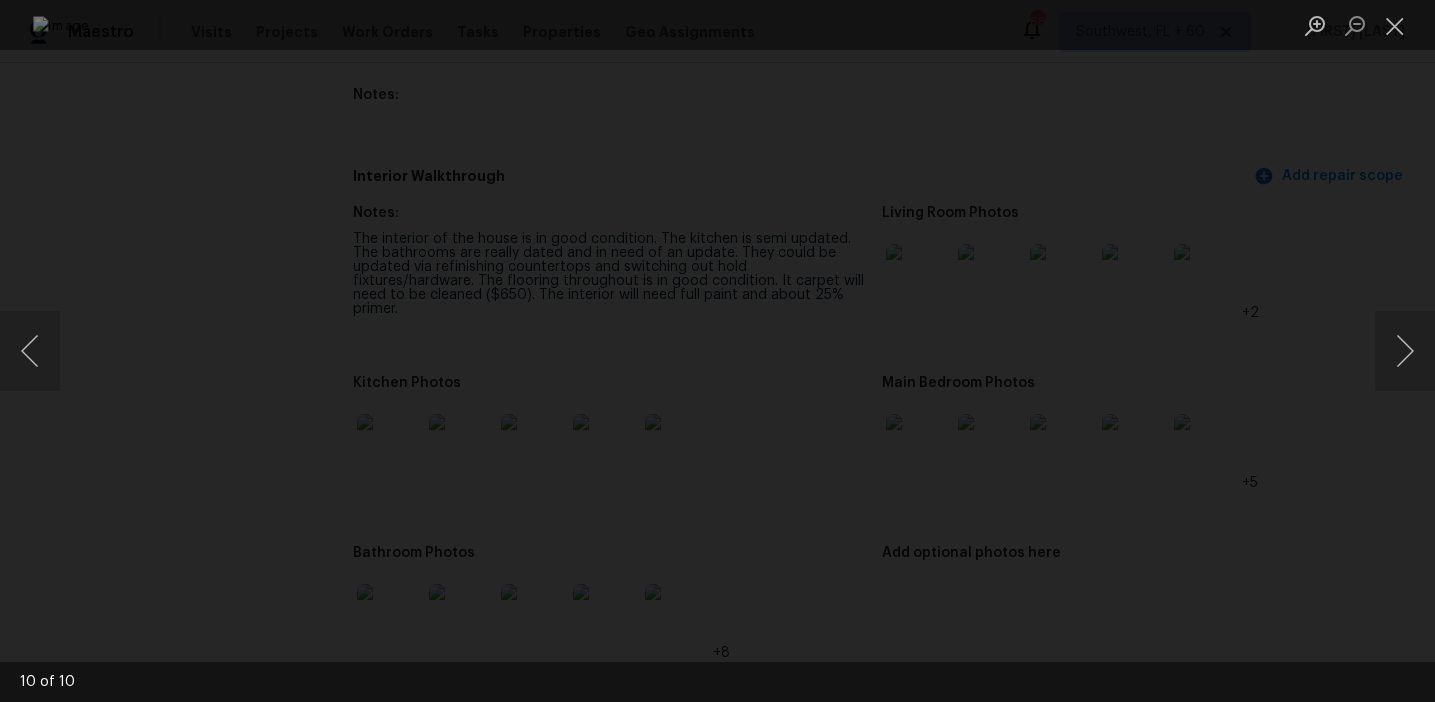 click at bounding box center (717, 351) 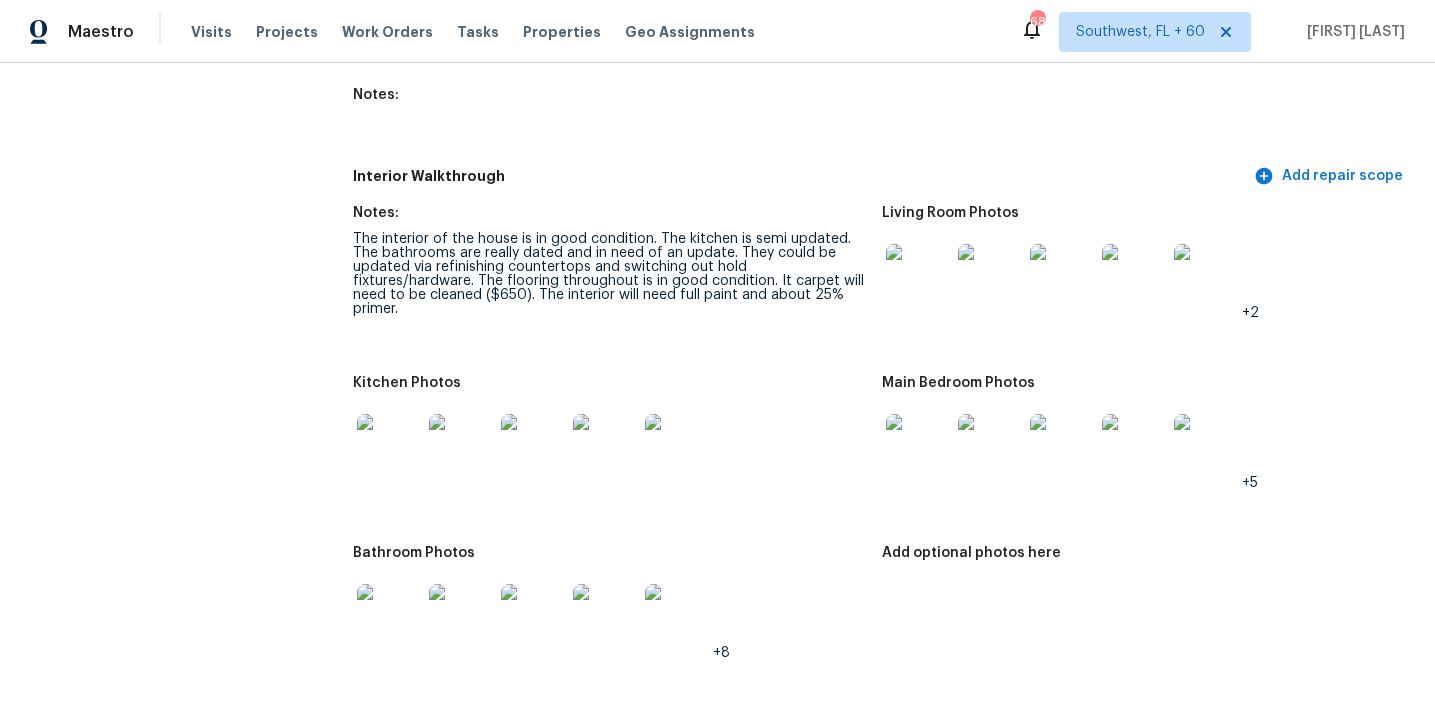 click at bounding box center (389, 616) 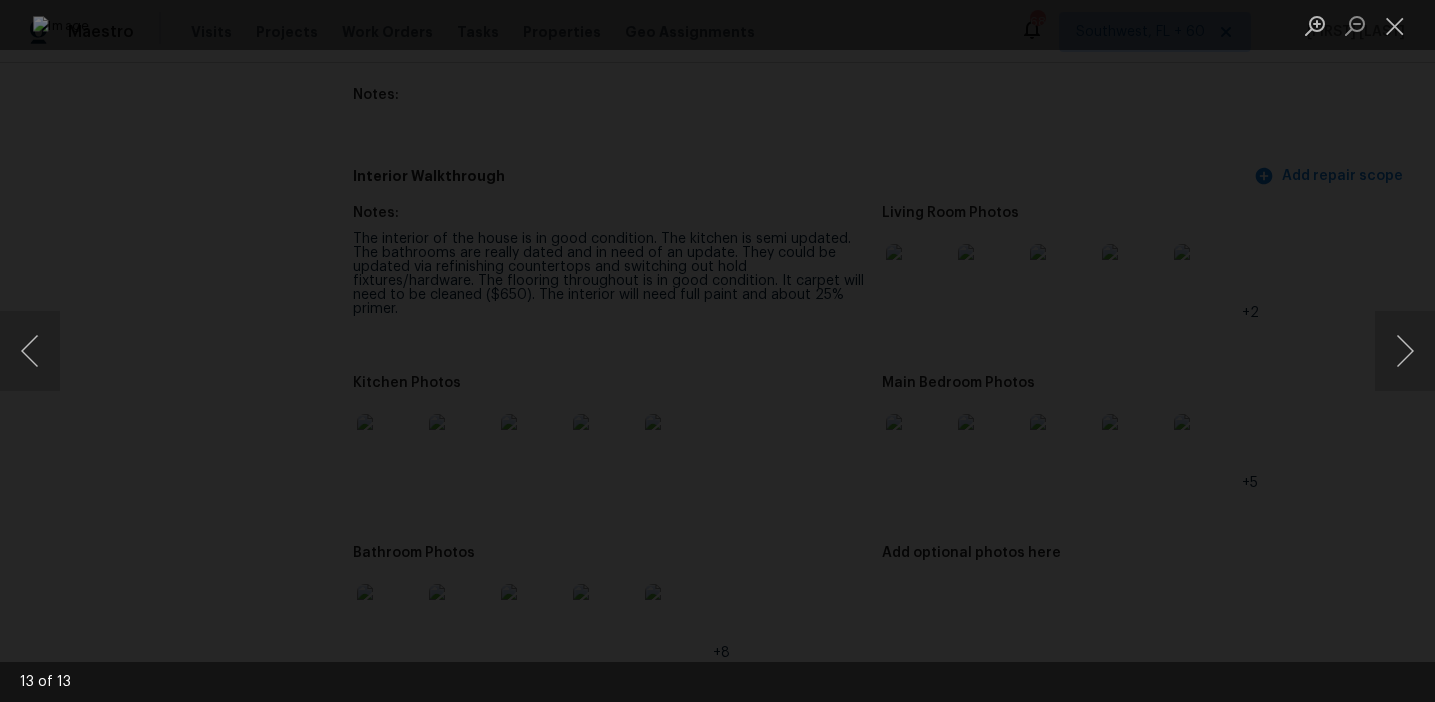 click at bounding box center (717, 351) 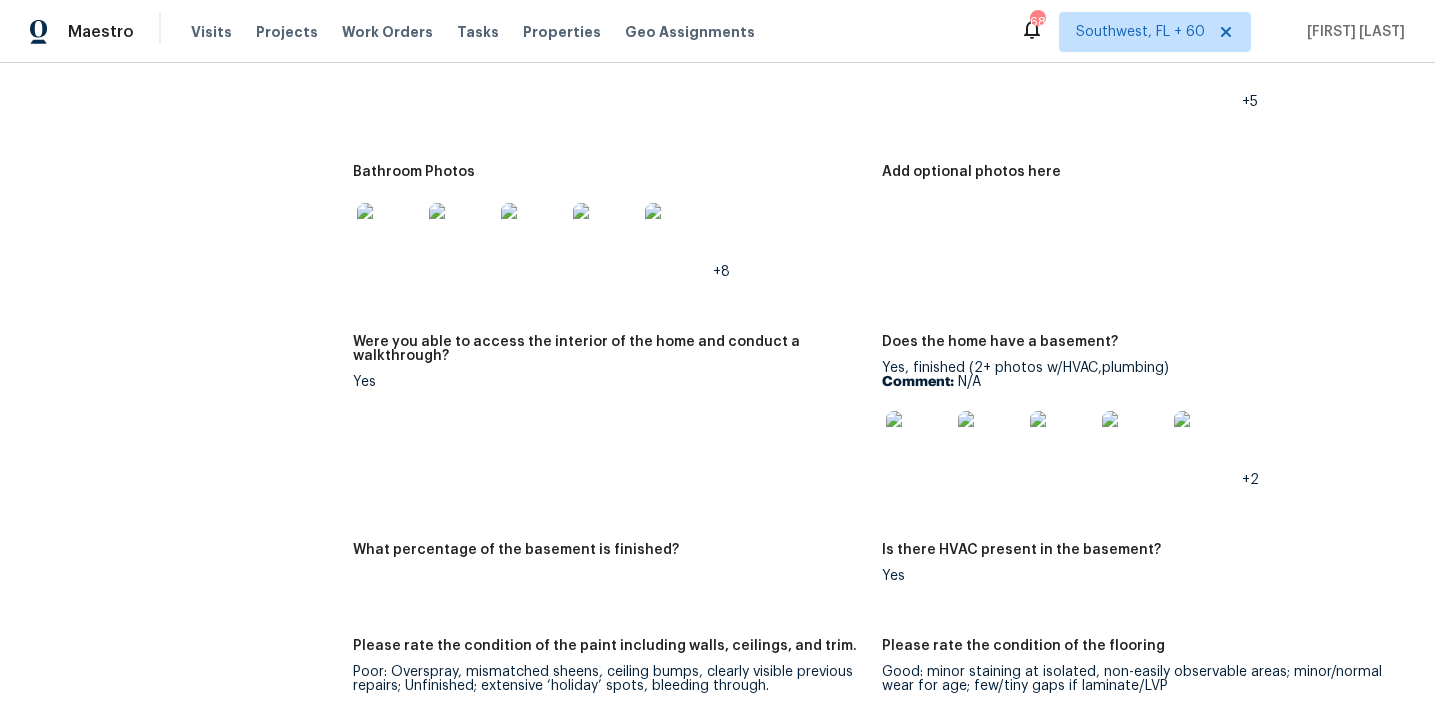 scroll, scrollTop: 2893, scrollLeft: 0, axis: vertical 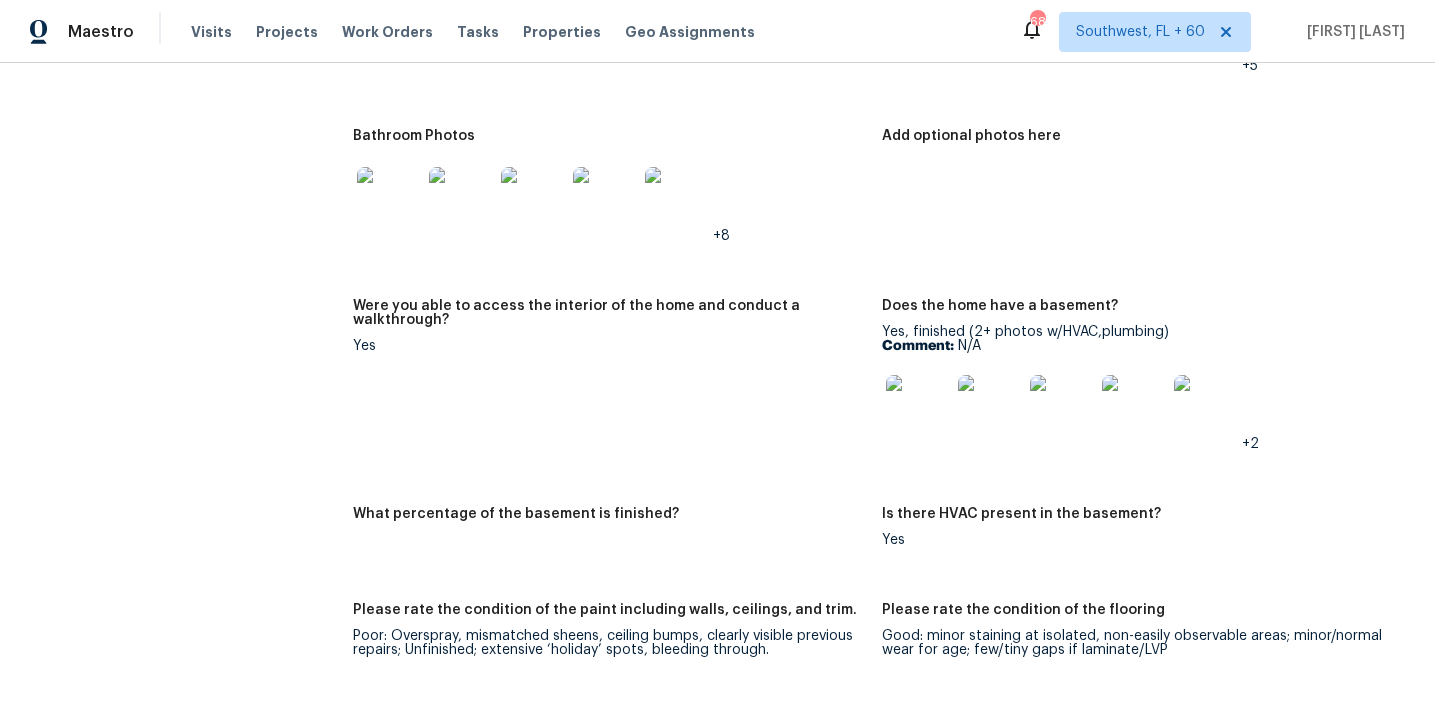 click at bounding box center (918, 407) 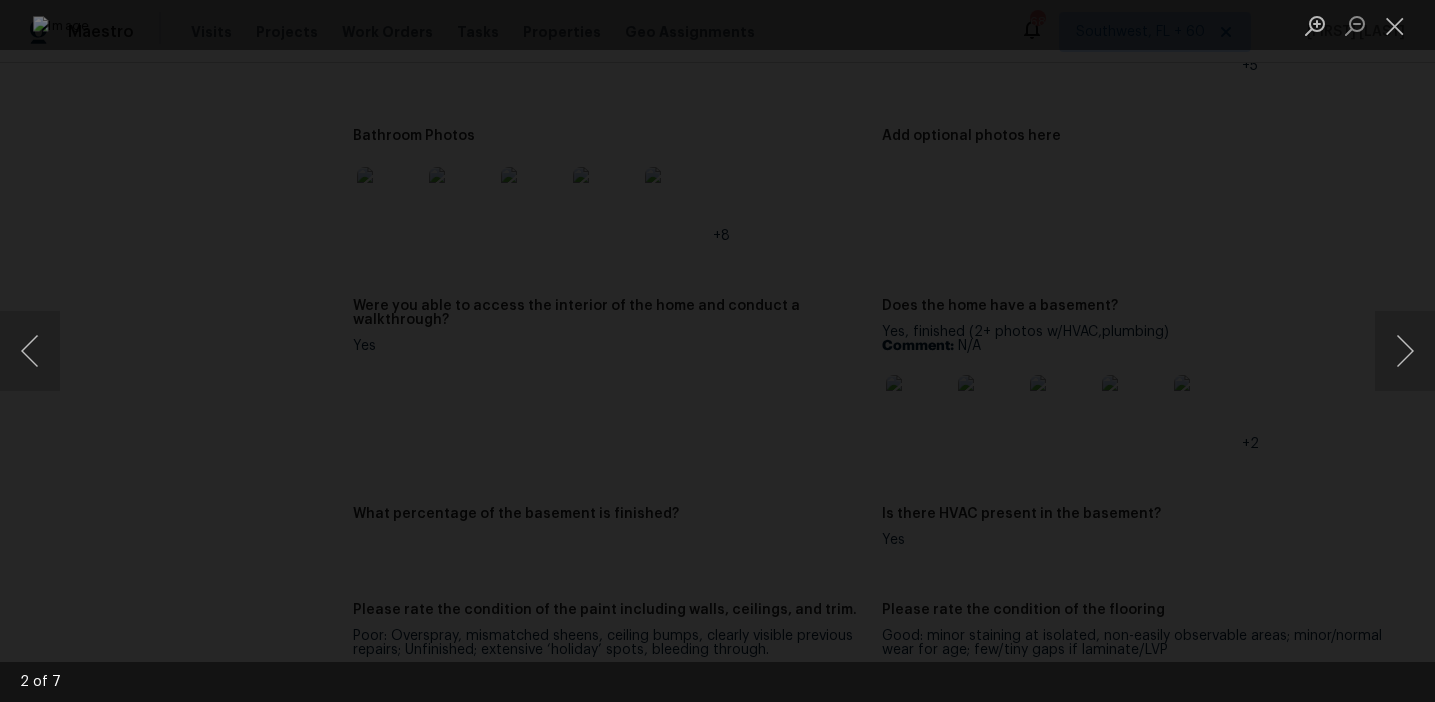 click at bounding box center (717, 351) 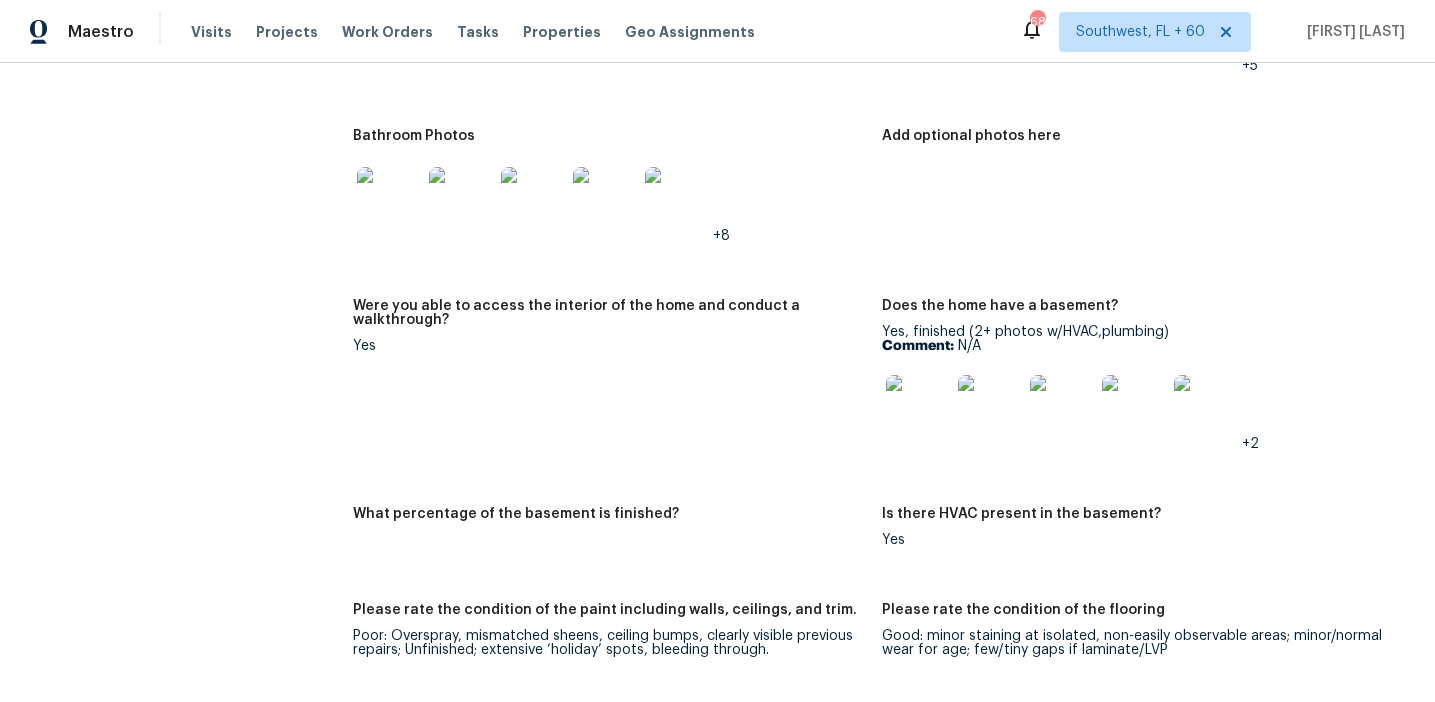 click on "What percentage of the basement is finished?" at bounding box center [609, 520] 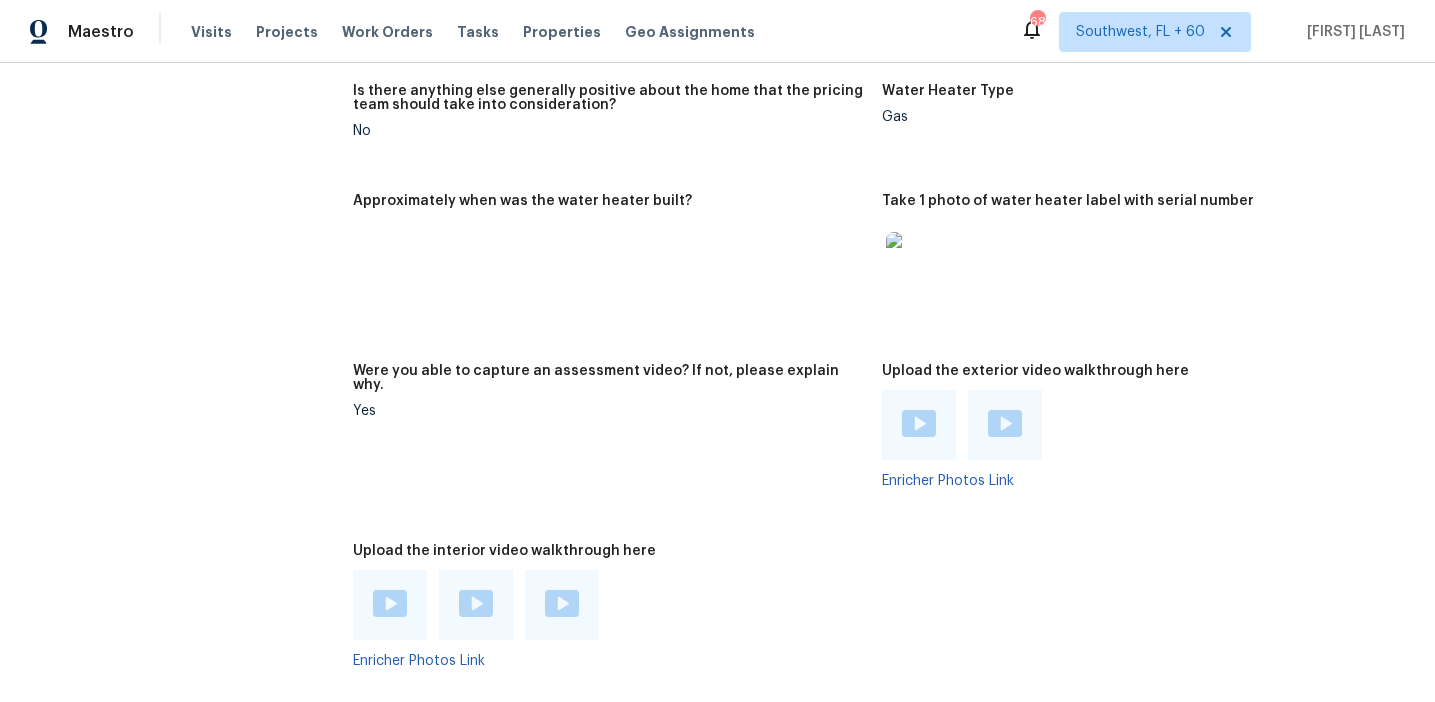 scroll, scrollTop: 4006, scrollLeft: 0, axis: vertical 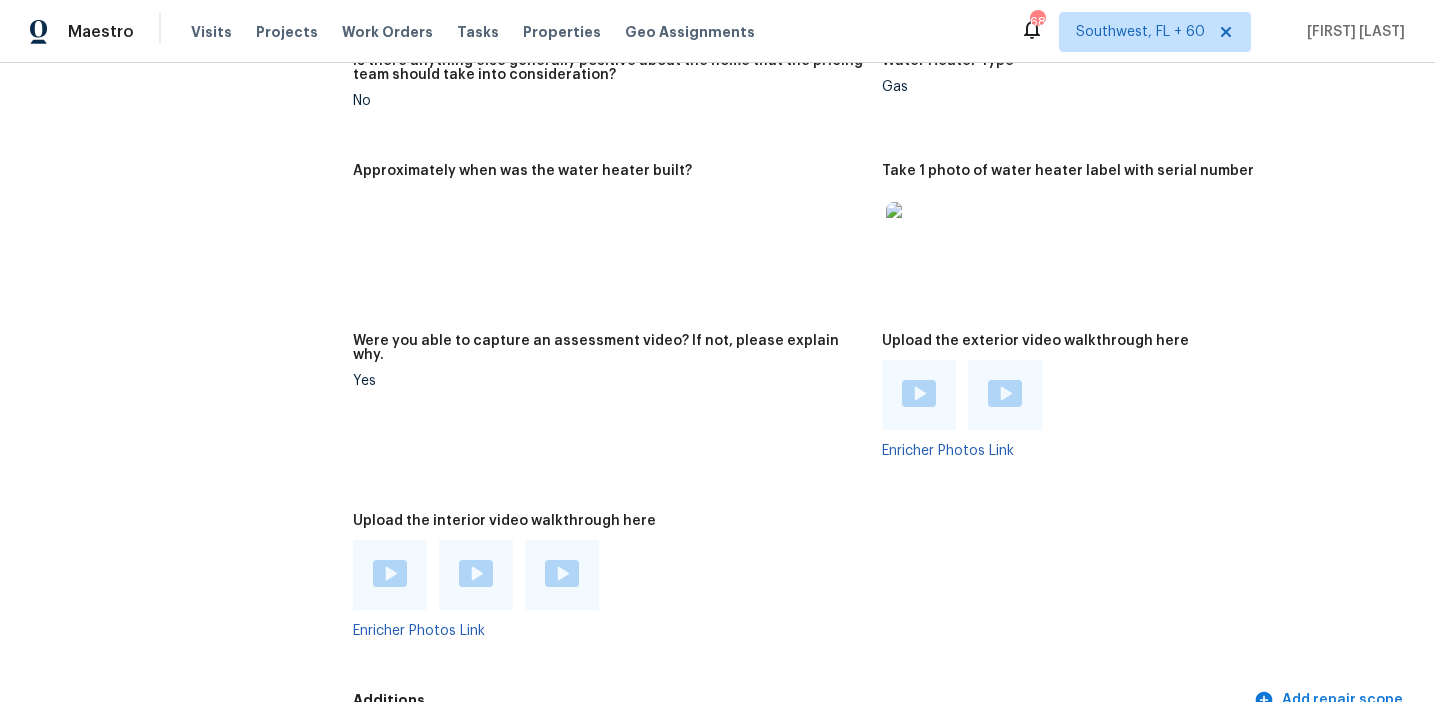 click on "Enricher Photos Link" at bounding box center (1138, 409) 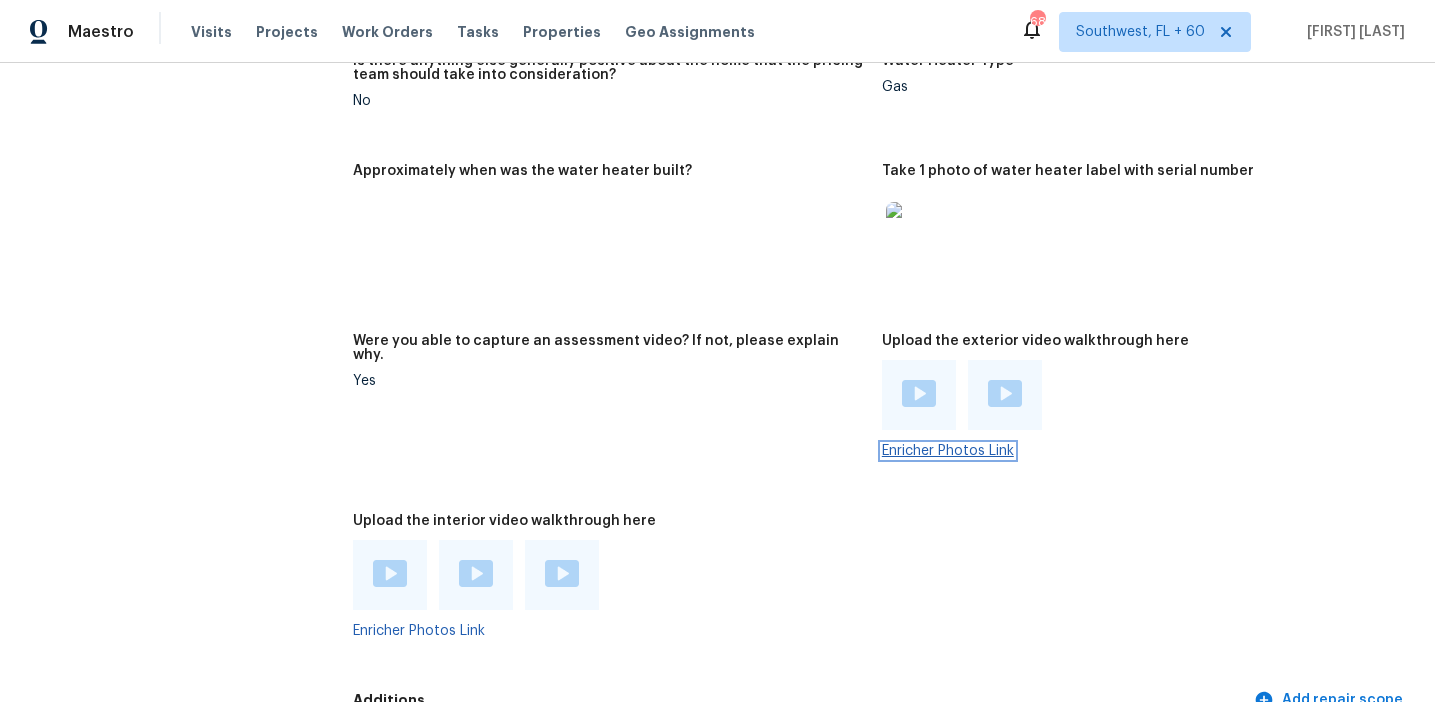 click on "Enricher Photos Link" at bounding box center [948, 451] 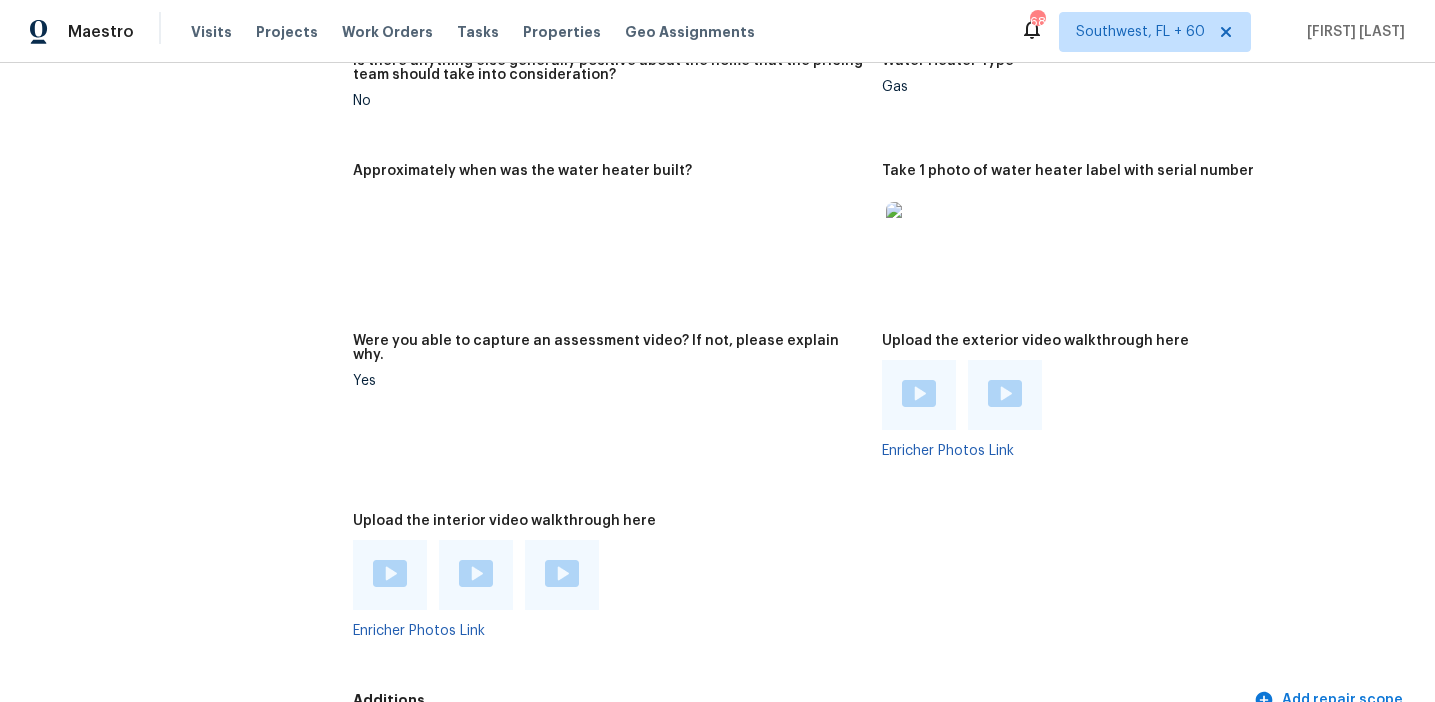 click on "Notes: The interior of the house is in good condition. The kitchen is semi updated. The bathrooms are really dated and in need of an update. They could be updated via refinishing countertops and switching out hold fixtures/hardware. The flooring throughout is in good condition. It carpet will need to be cleaned ($650). The interior will need full paint and about 25% primer.  Living Room Photos  +2 Kitchen Photos Main Bedroom Photos  +5 Bathroom Photos  +8 Add optional photos here Were you able to access the interior of the home and conduct a walkthrough? Yes Does the home have a basement? Yes, finished (2+ photos w/HVAC,plumbing) Comment:   N/A  +2 What percentage of the basement is finished? Is there HVAC present in the basement? Yes Please rate the condition of the paint including walls, ceilings, and trim. Poor: Overspray, mismatched sheens, ceiling bumps, clearly visible previous repairs; Unfinished; extensive ‘holiday’ spots, bleeding through. Please rate the condition of the flooring N/A N/A No No" at bounding box center [882, -327] 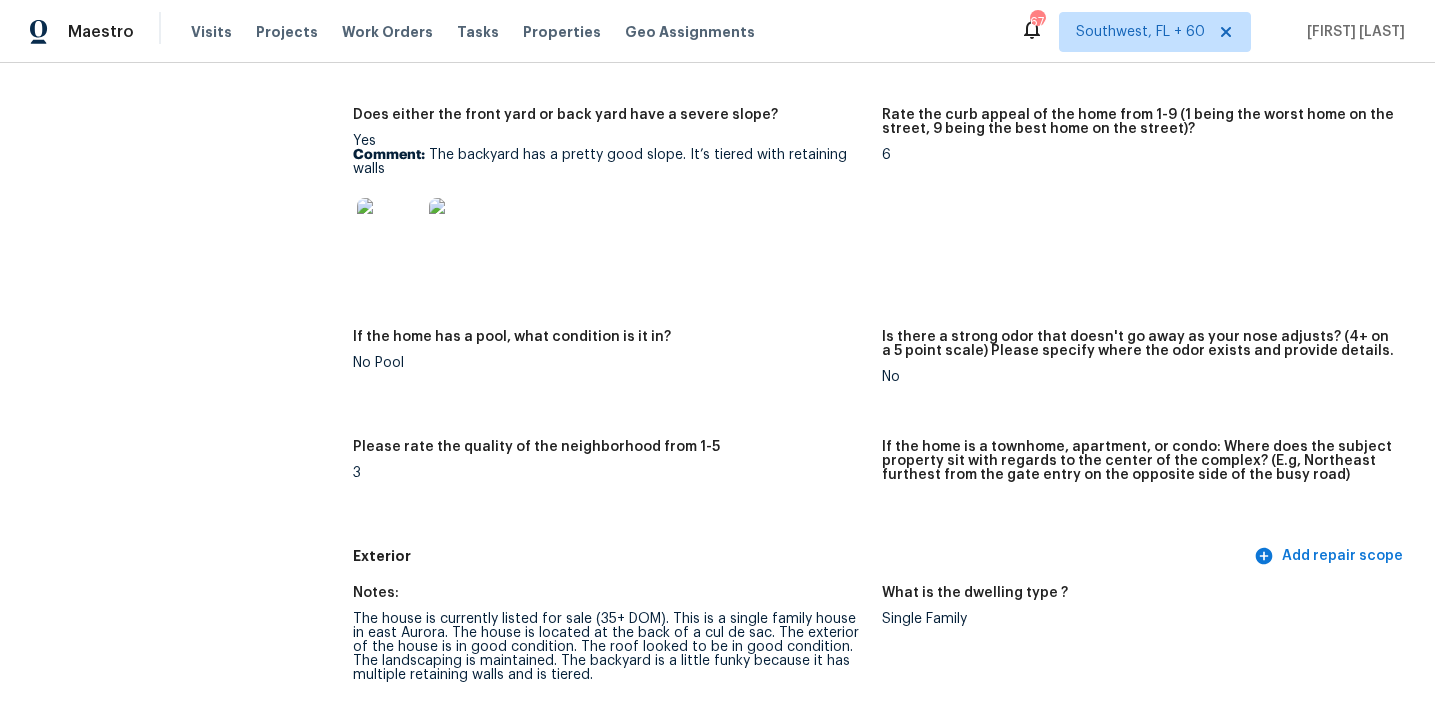 scroll, scrollTop: 0, scrollLeft: 0, axis: both 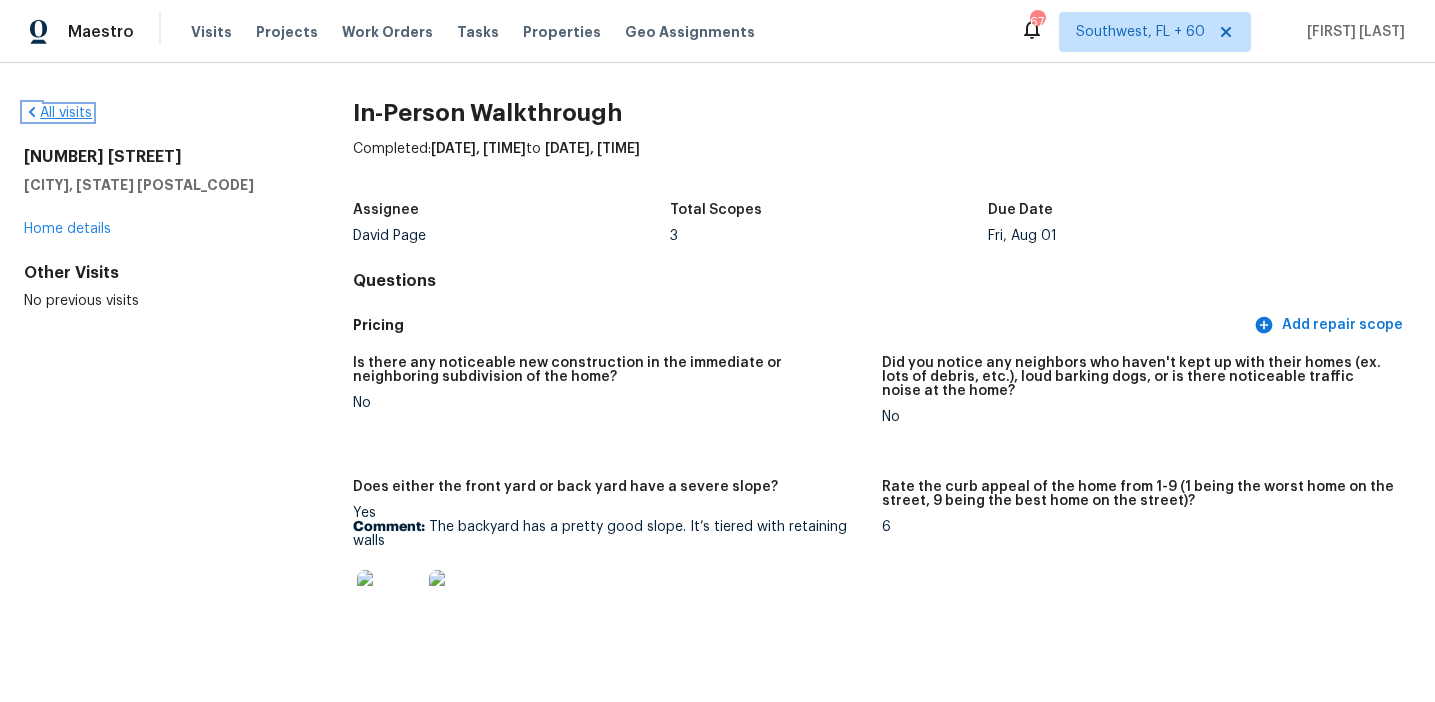 click on "All visits" at bounding box center (58, 113) 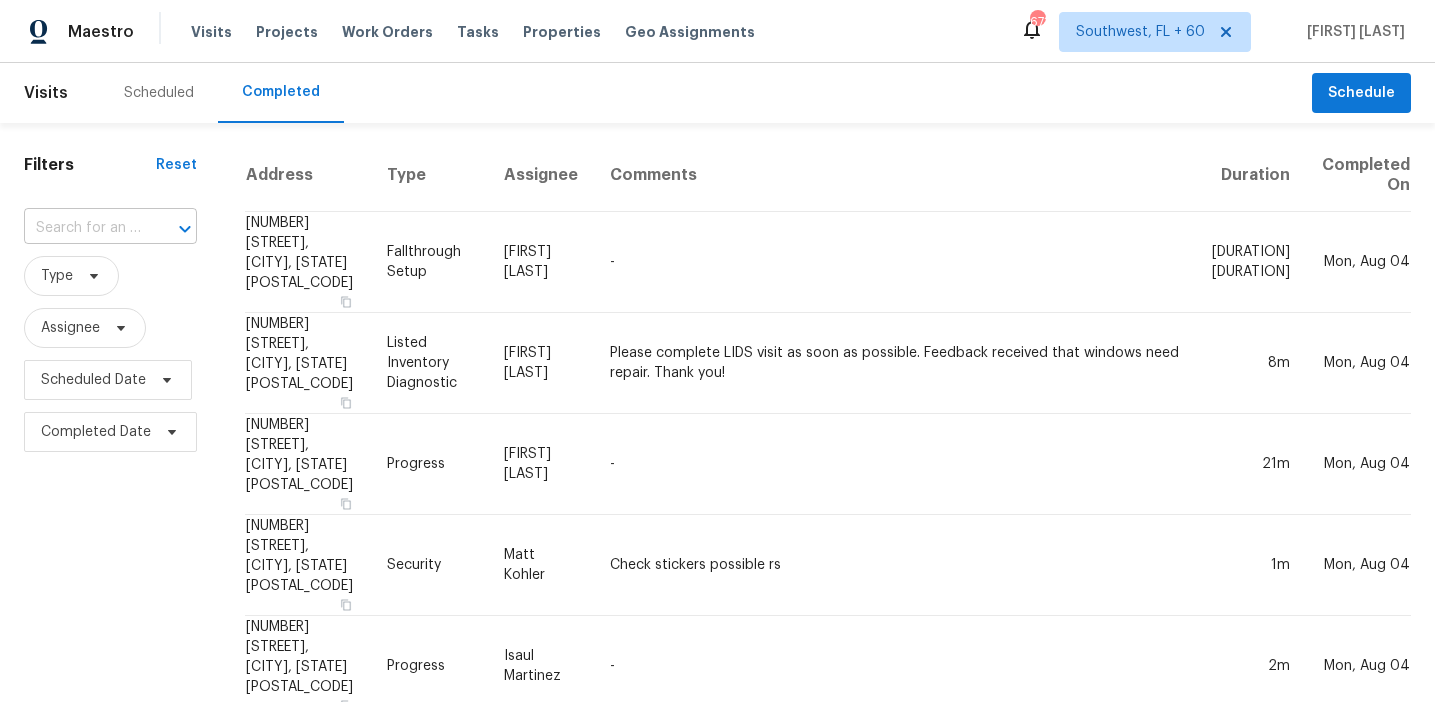 click at bounding box center [82, 228] 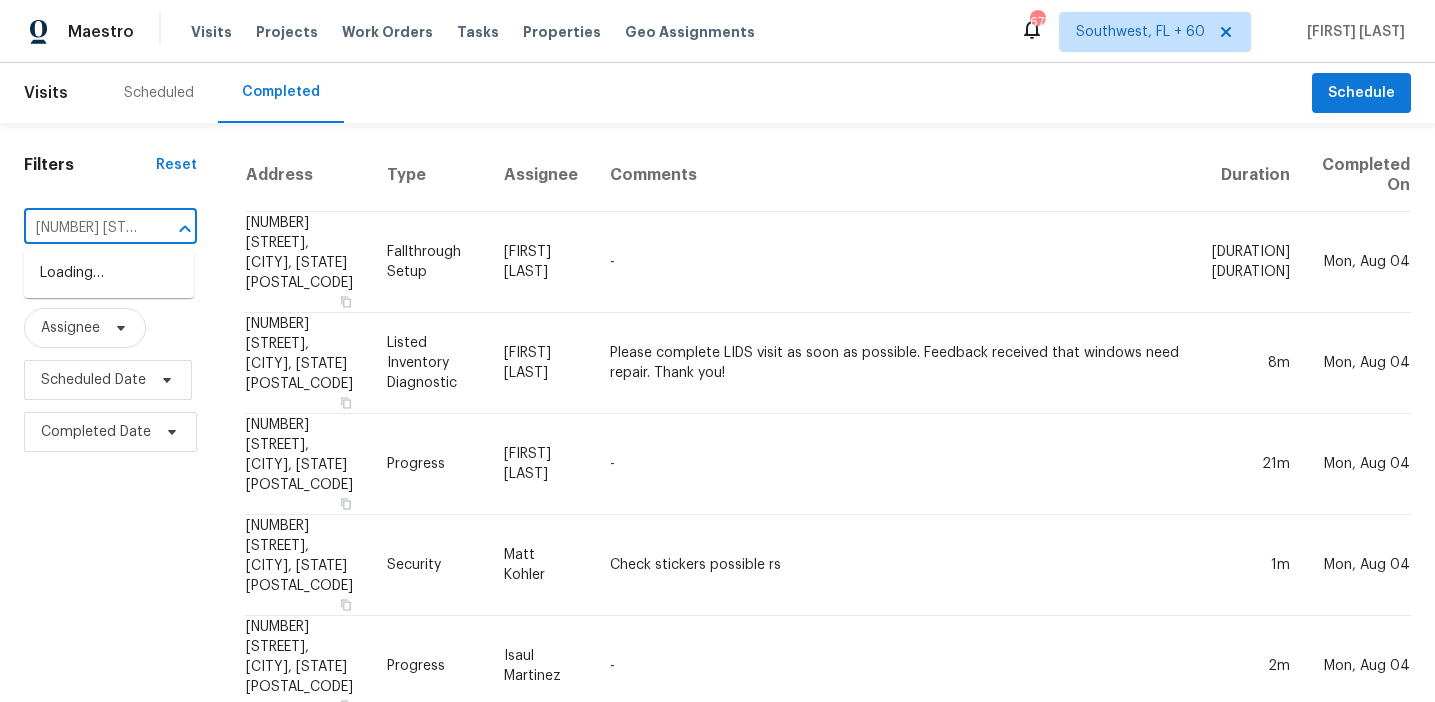 scroll, scrollTop: 0, scrollLeft: 164, axis: horizontal 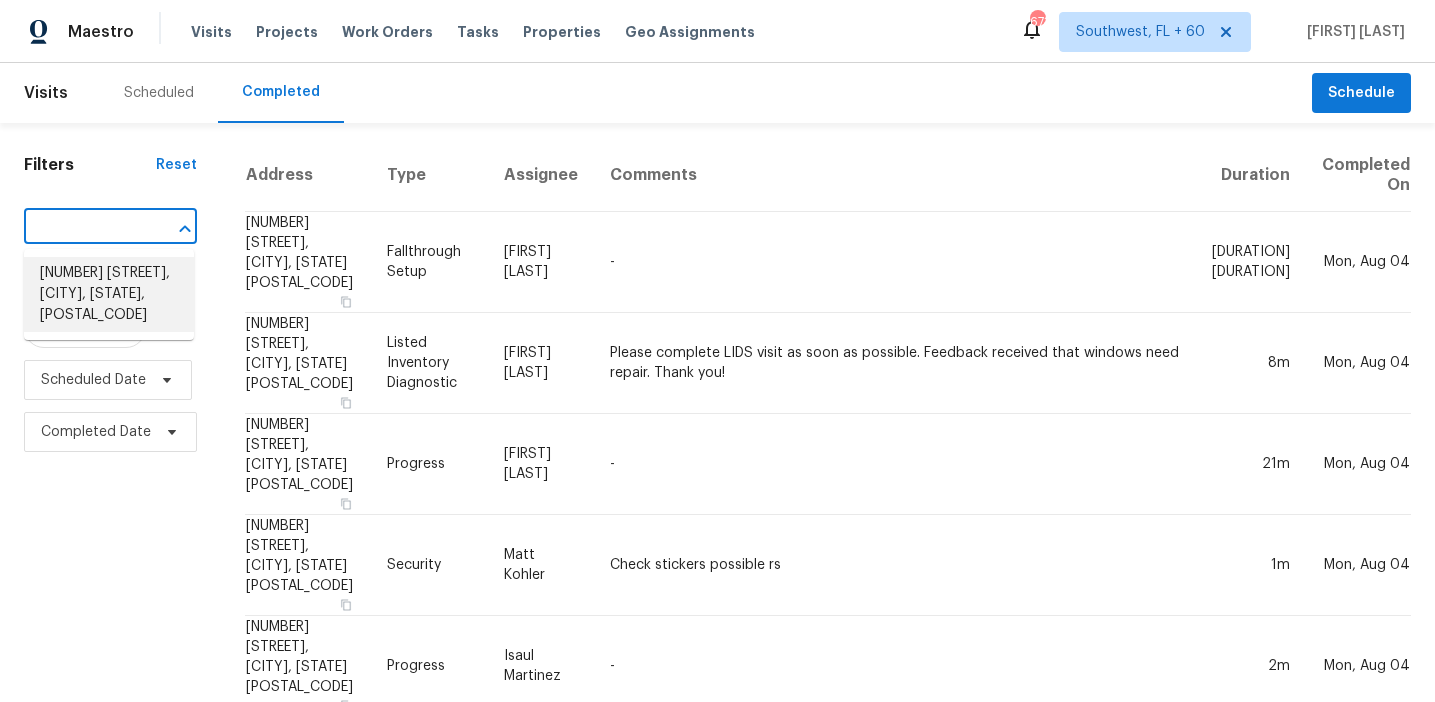 click on "[NUMBER] [STREET], [CITY], [STATE], [POSTAL_CODE]" at bounding box center (109, 294) 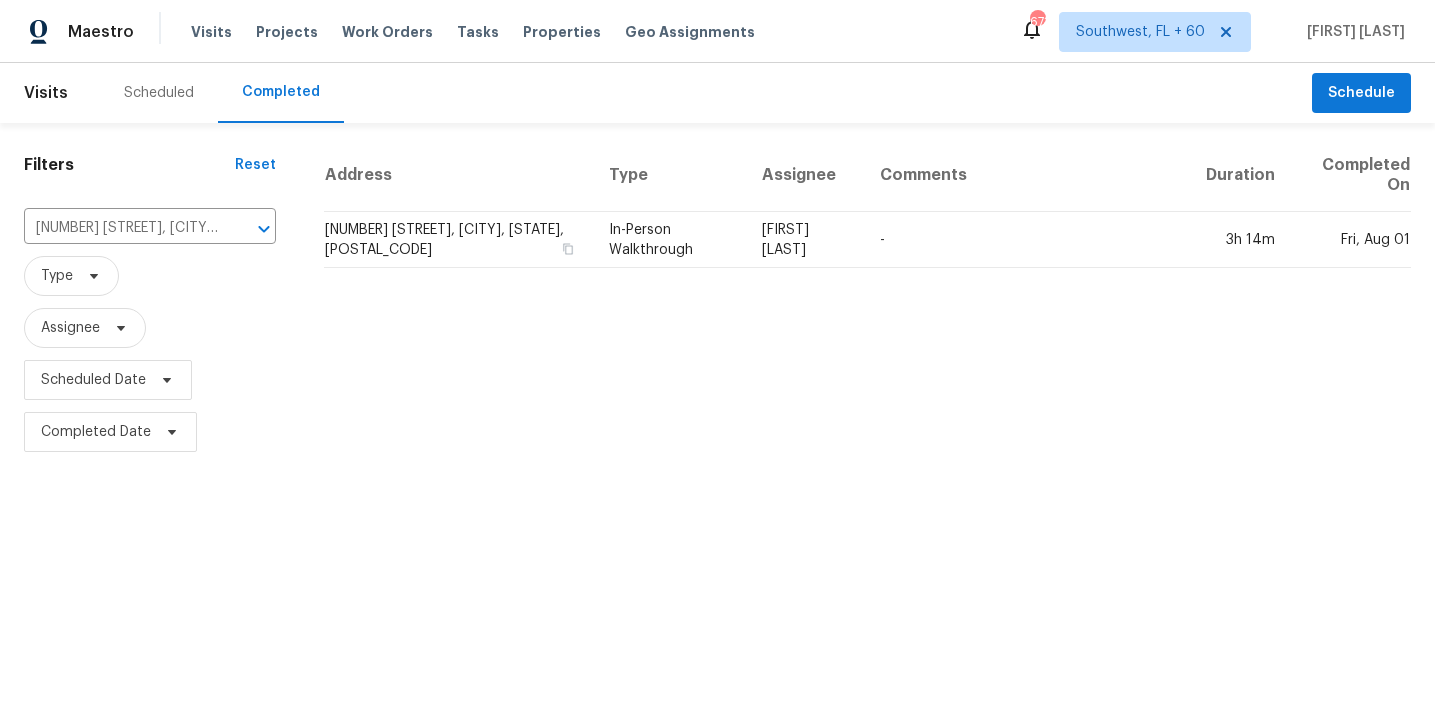 click on "[NUMBER] [STREET], [CITY], [STATE], [POSTAL_CODE]" at bounding box center (458, 240) 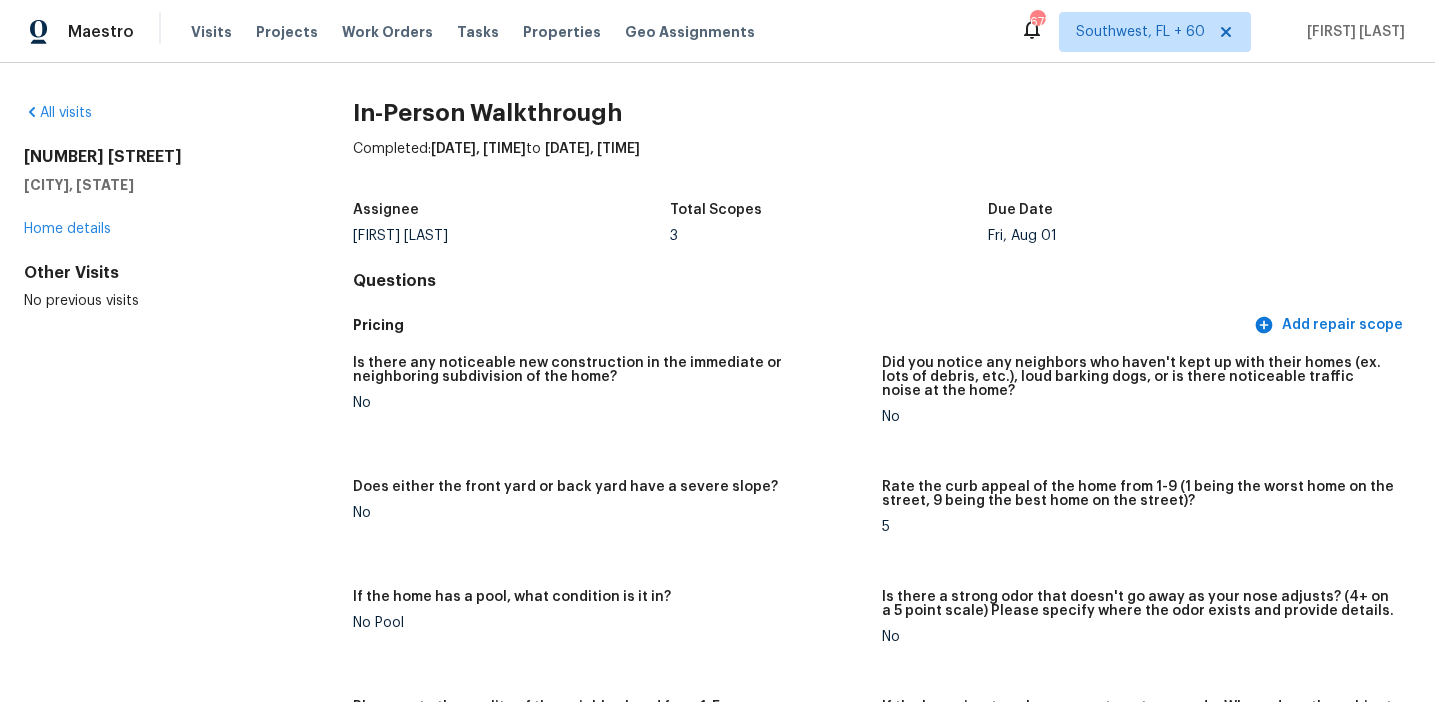click on "Is there any noticeable new construction in the immediate or neighboring subdivision of the home? No Did you notice any neighbors who haven't kept up with their homes (ex. lots of debris, etc.), loud barking dogs, or is there noticeable traffic noise at the home? No Does either the front yard or back yard have a severe slope? No Rate the curb appeal of the home from 1-9 (1 being the worst home on the street, 9 being the best home on the street)? 5 If the home has a pool, what condition is it in? No Pool Is there a strong odor that doesn't go away as your nose adjusts? (4+ on a 5 point scale) Please specify where the odor exists and provide details. No Please rate the quality of the neighborhood from 1-5 2 If the home is a townhome, apartment, or condo: Where does the subject property sit with regards to the center of the complex? (E.g, Northeast furthest from the gate entry on the opposite side of the busy road) Back left corner of community." at bounding box center (882, 578) 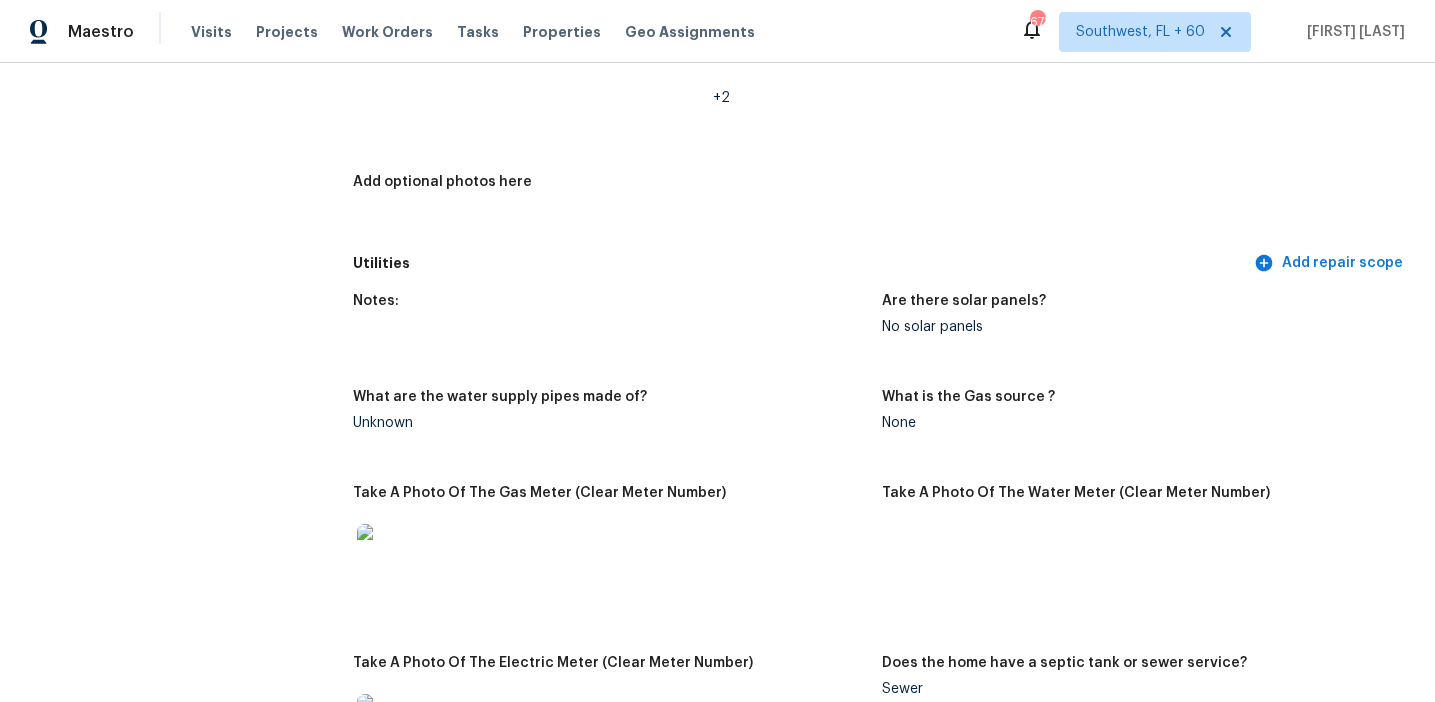 scroll, scrollTop: 3094, scrollLeft: 0, axis: vertical 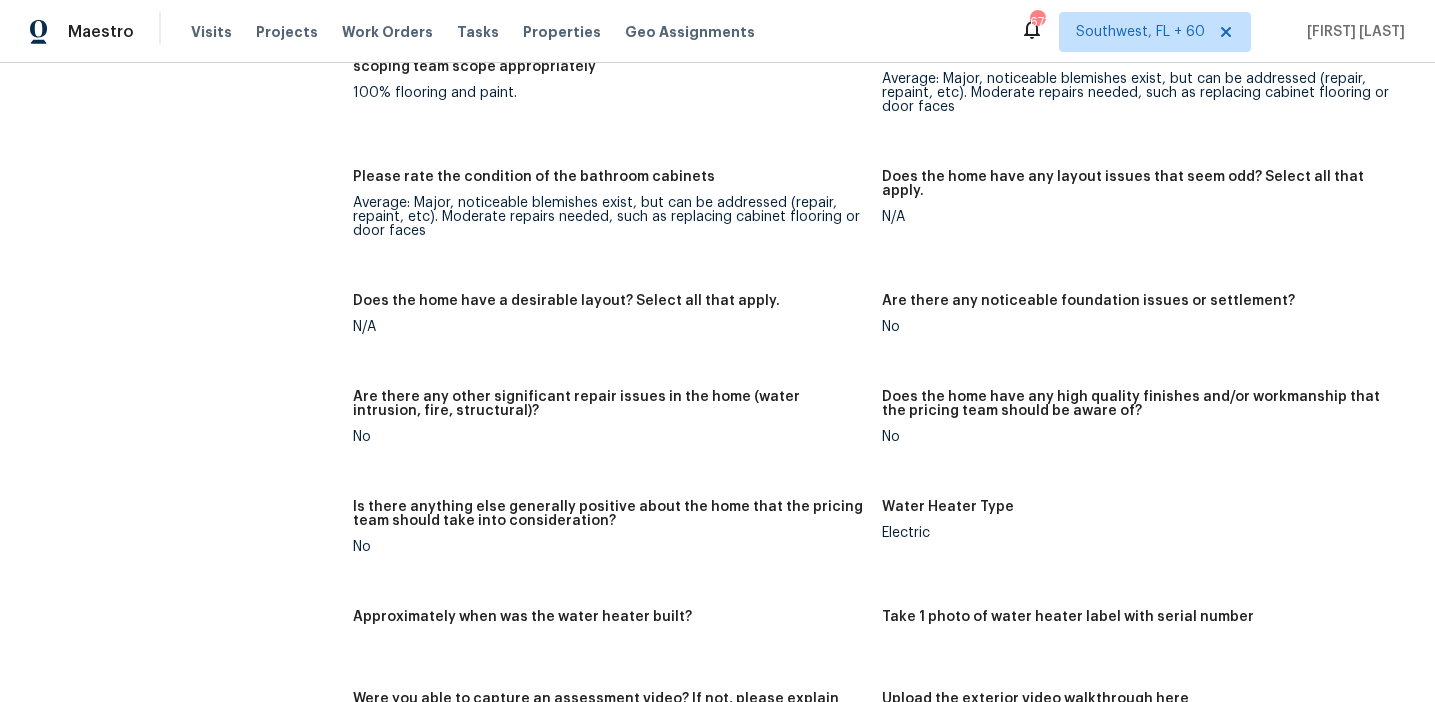 click on "Does the home have a desirable layout? Select all that apply." at bounding box center (609, 307) 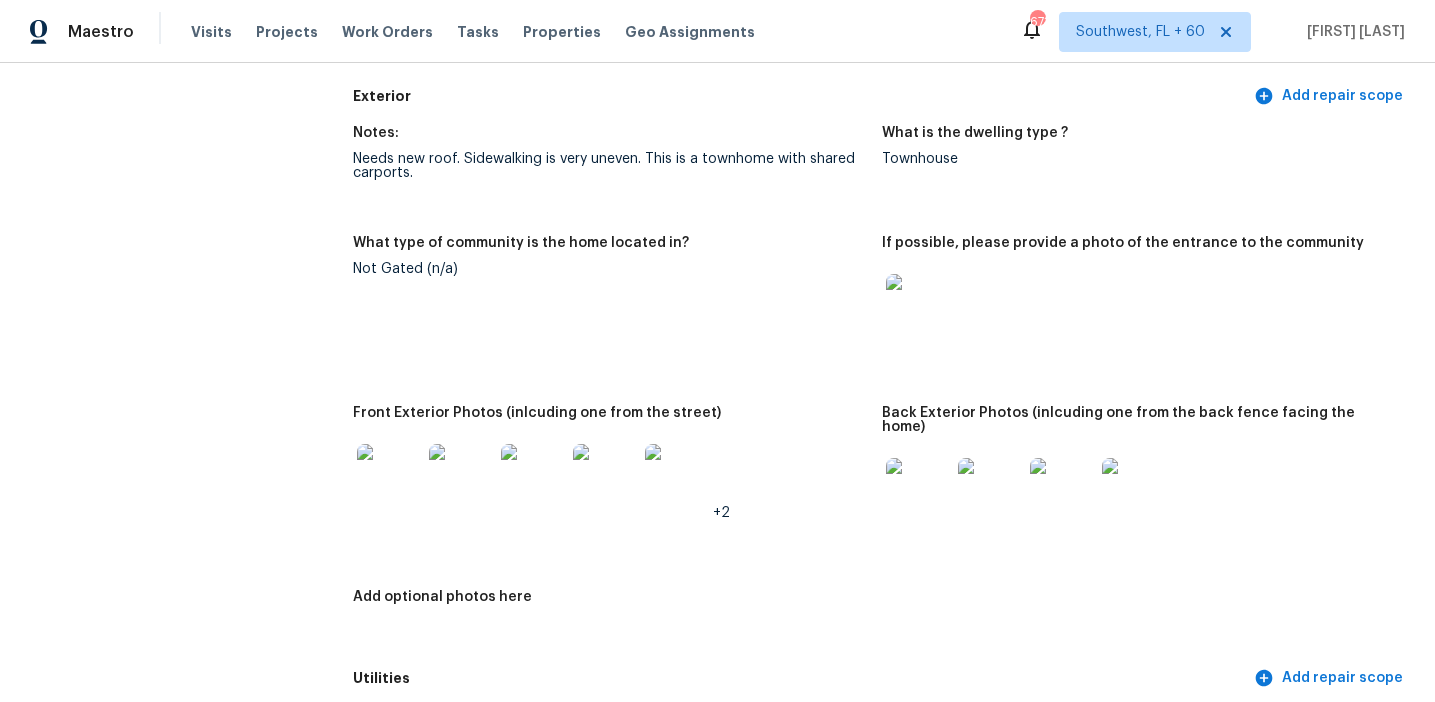 scroll, scrollTop: 736, scrollLeft: 0, axis: vertical 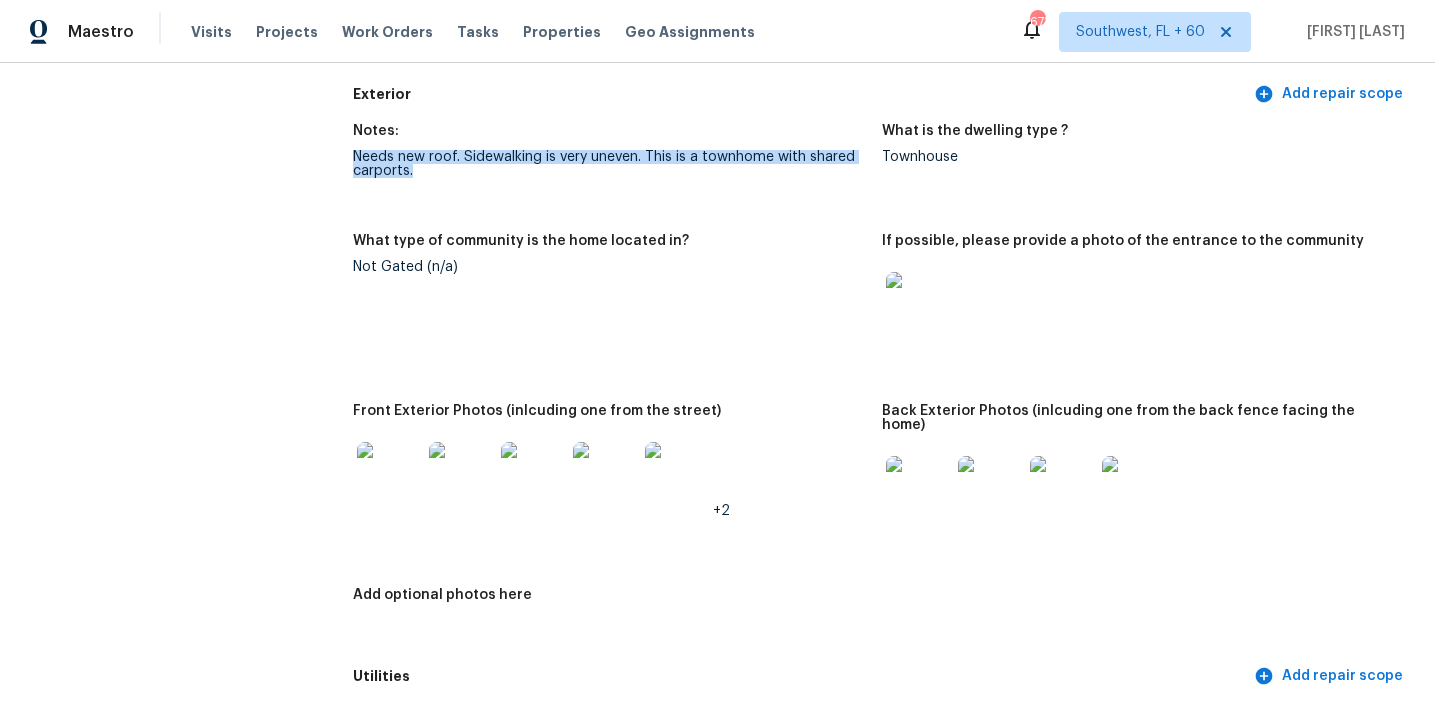 drag, startPoint x: 354, startPoint y: 155, endPoint x: 507, endPoint y: 175, distance: 154.30165 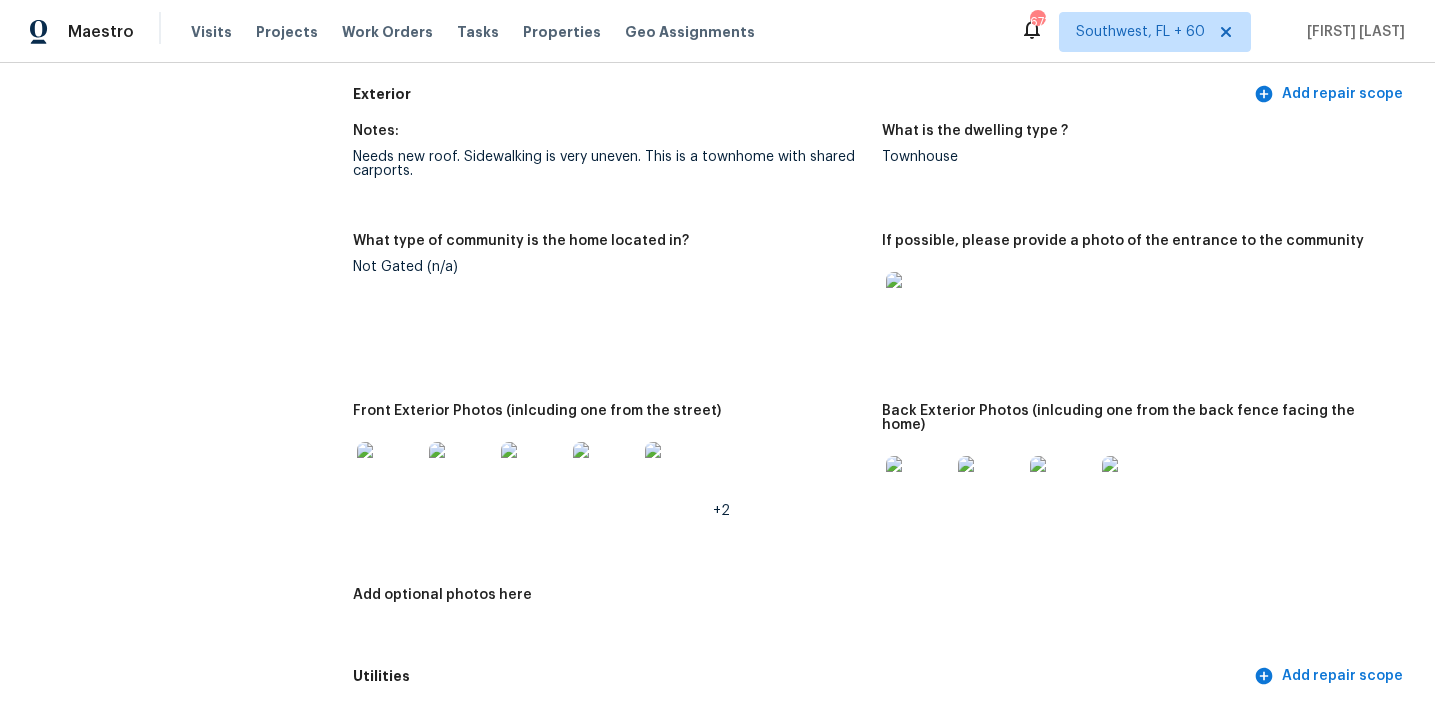 click on "Needs new roof. Sidewalking is very uneven. This is a townhome with shared carports." at bounding box center (609, 164) 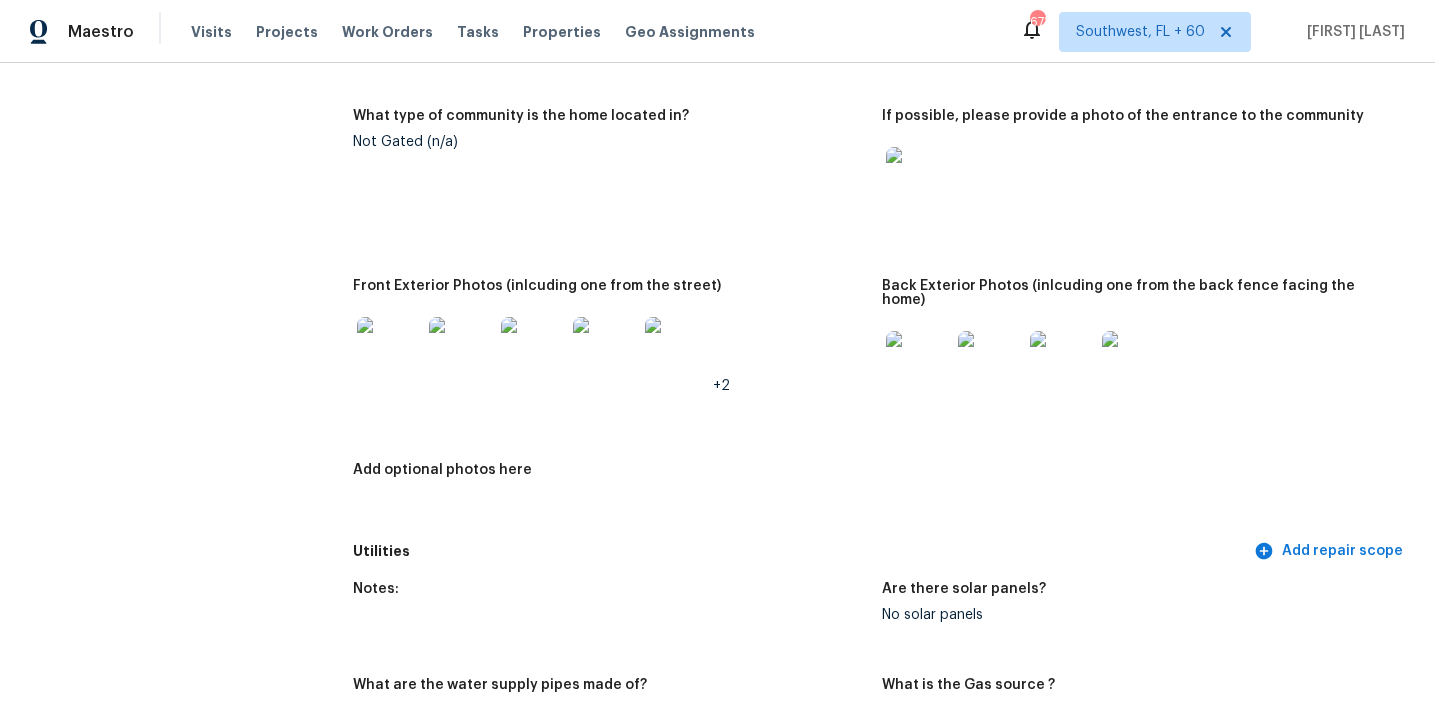 click at bounding box center (918, 179) 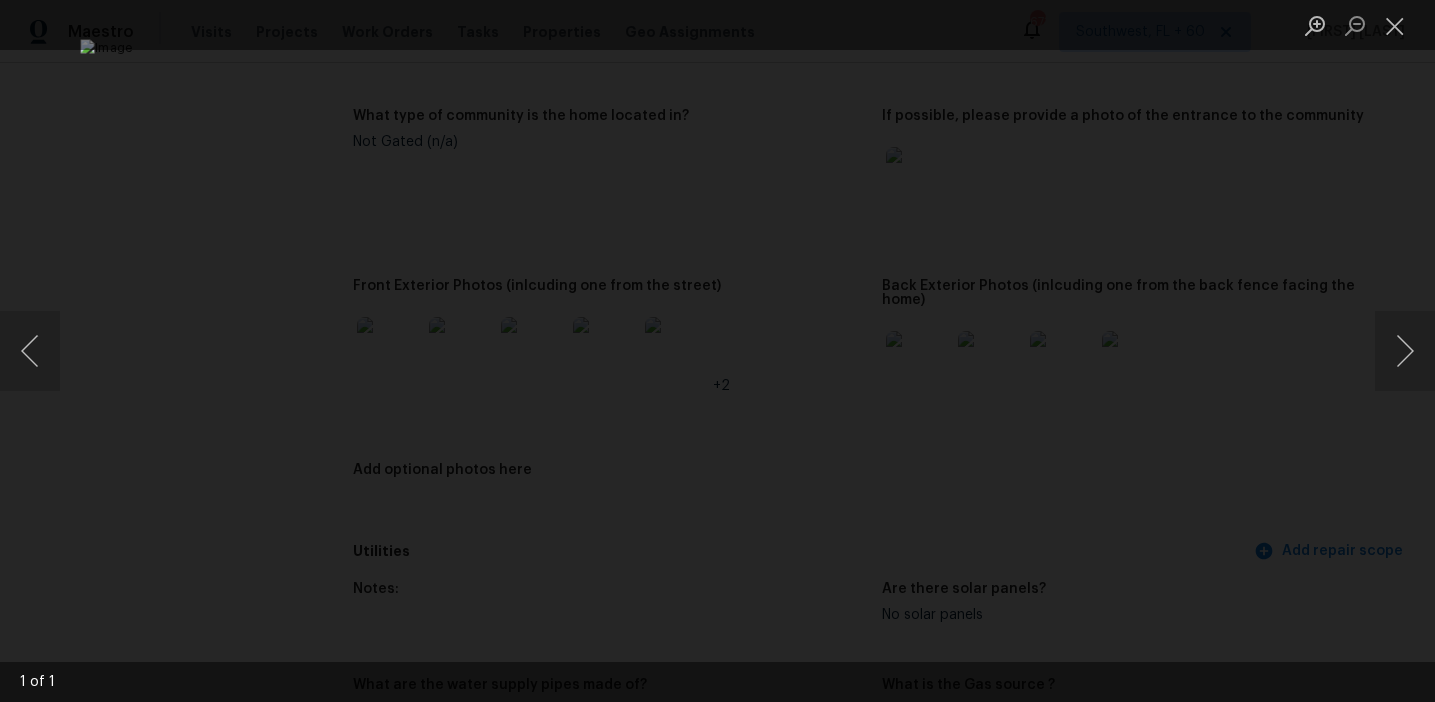 click at bounding box center (717, 351) 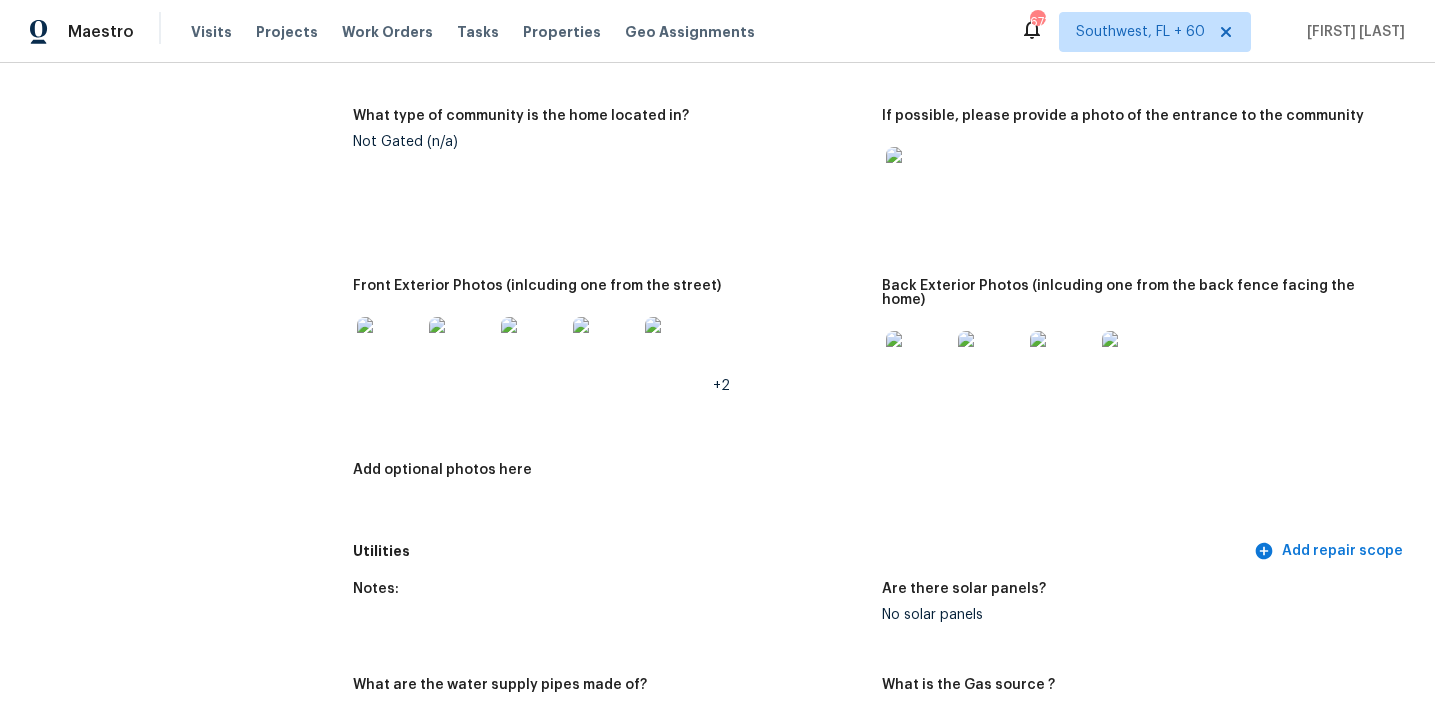 click at bounding box center [389, 349] 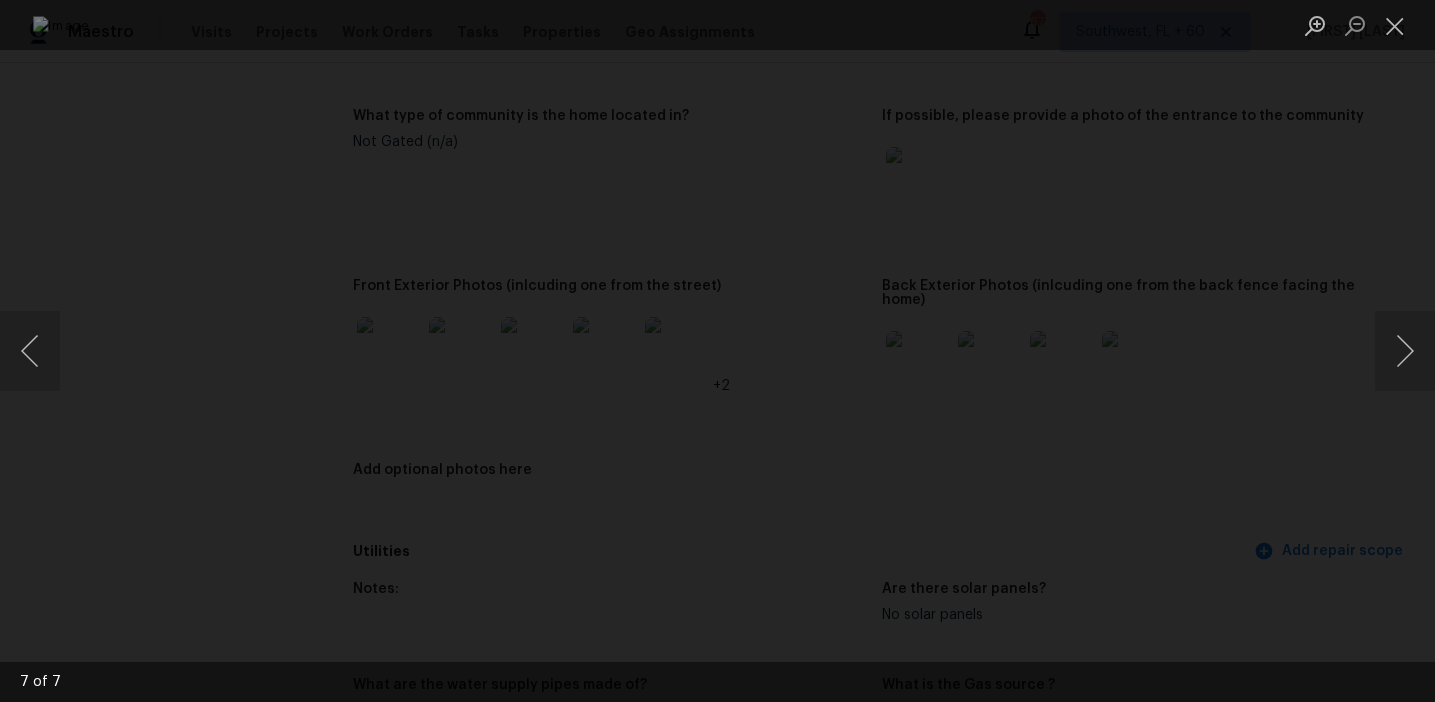 click at bounding box center (717, 351) 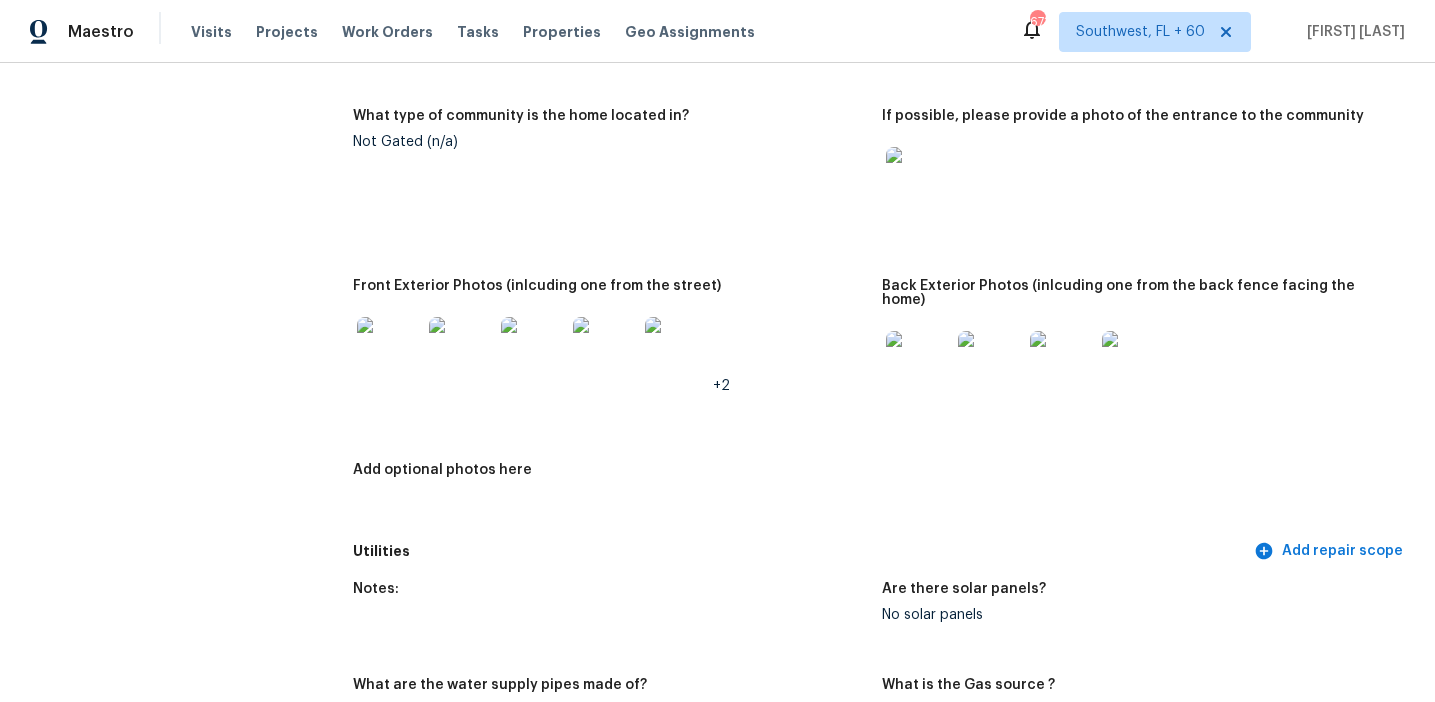 click at bounding box center [918, 363] 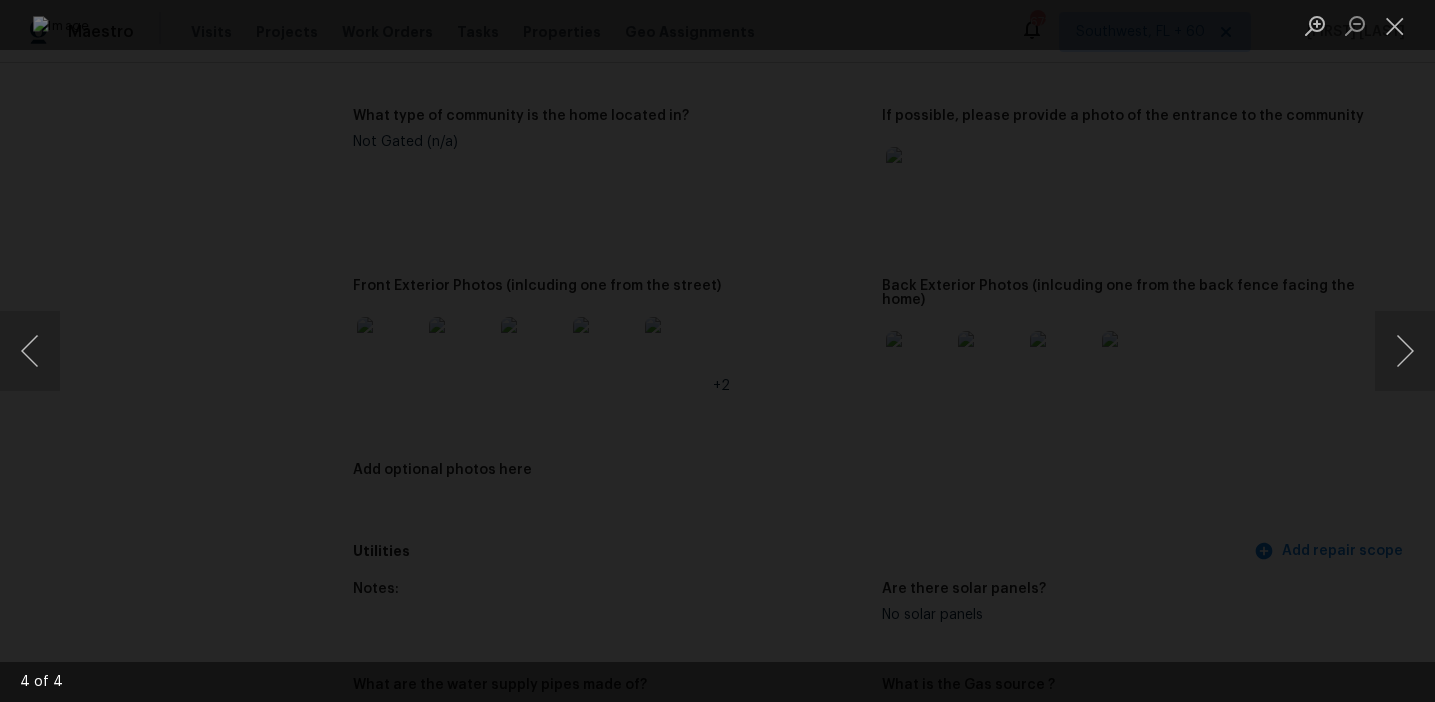 click at bounding box center (717, 351) 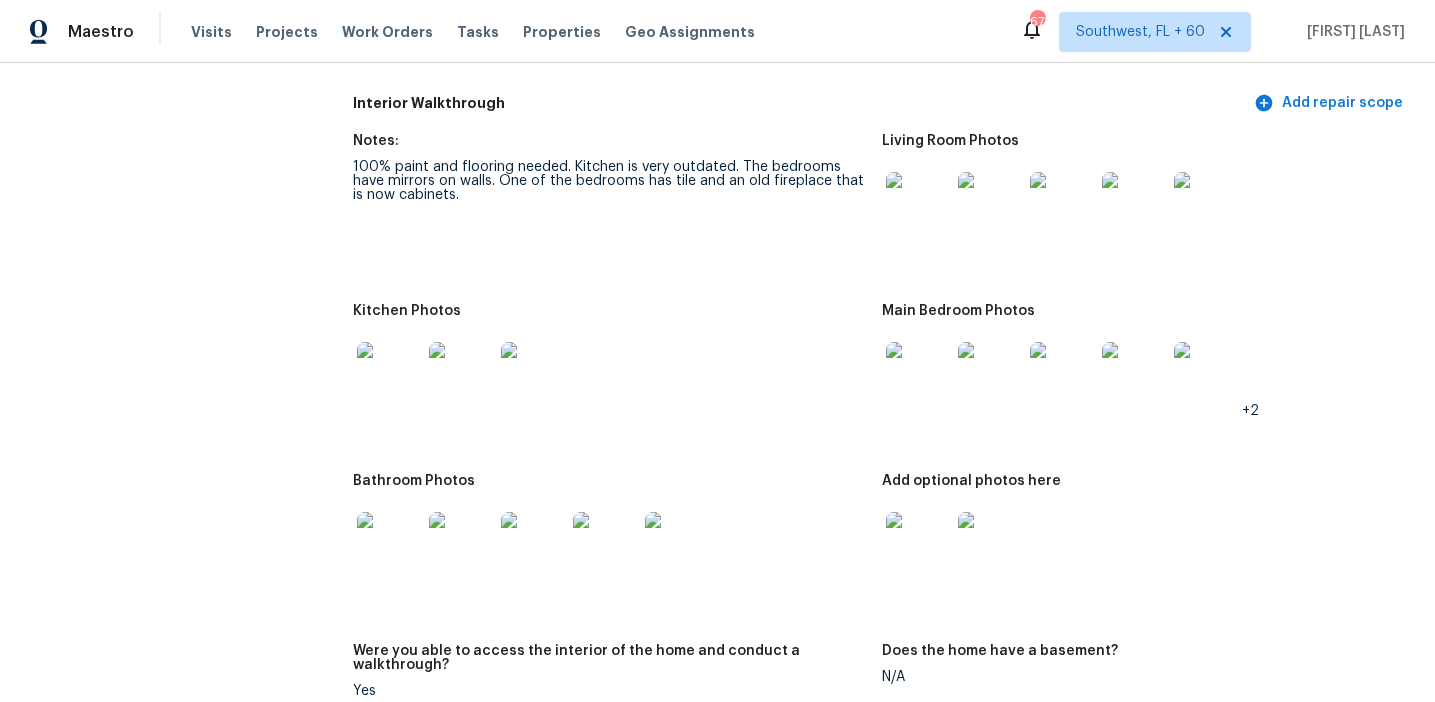 scroll, scrollTop: 2185, scrollLeft: 0, axis: vertical 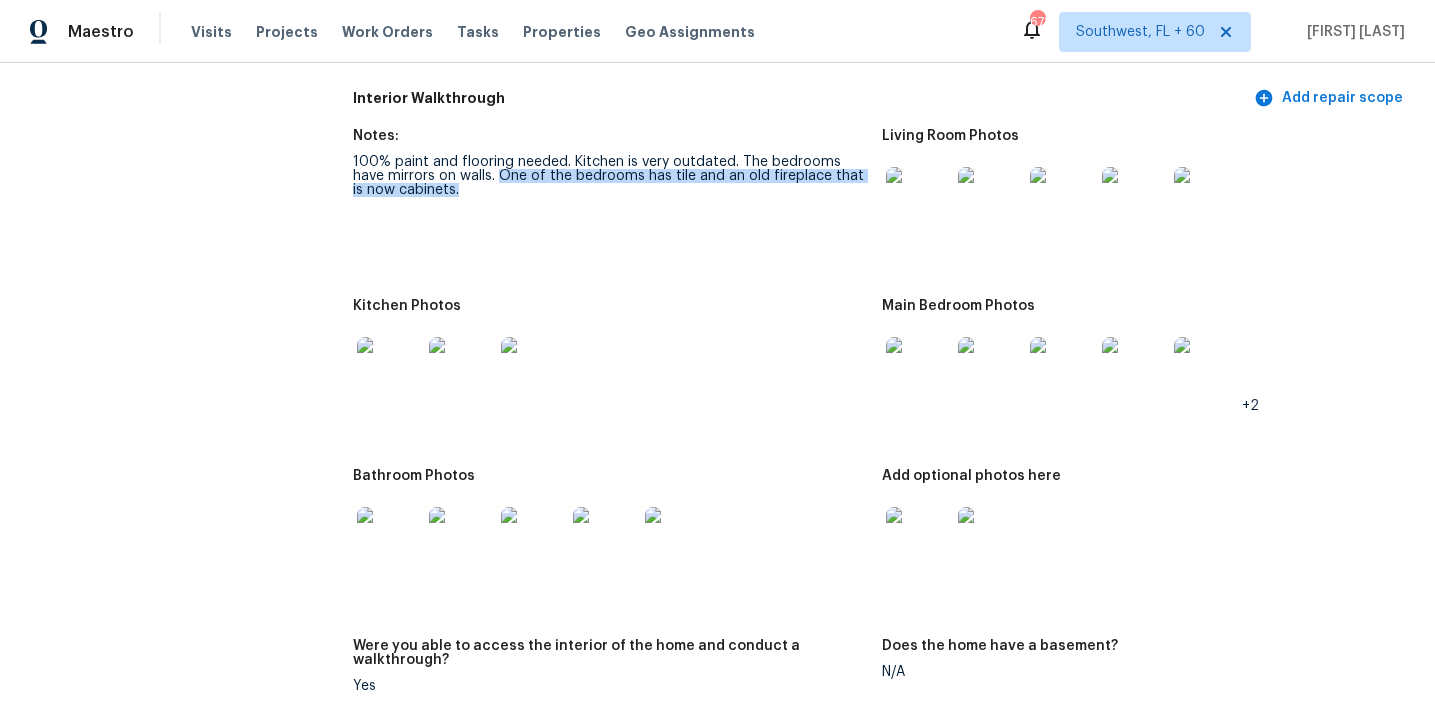 drag, startPoint x: 463, startPoint y: 162, endPoint x: 508, endPoint y: 185, distance: 50.537113 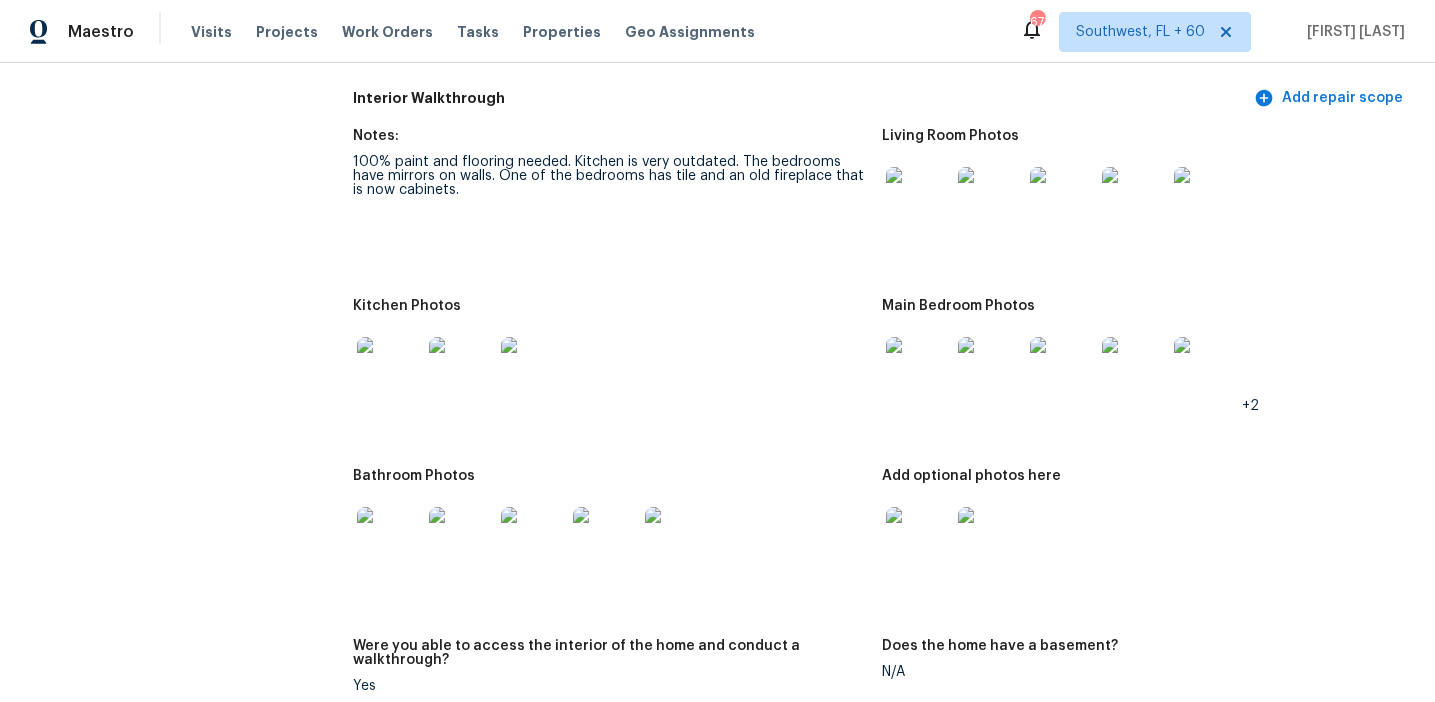 click at bounding box center [609, 369] 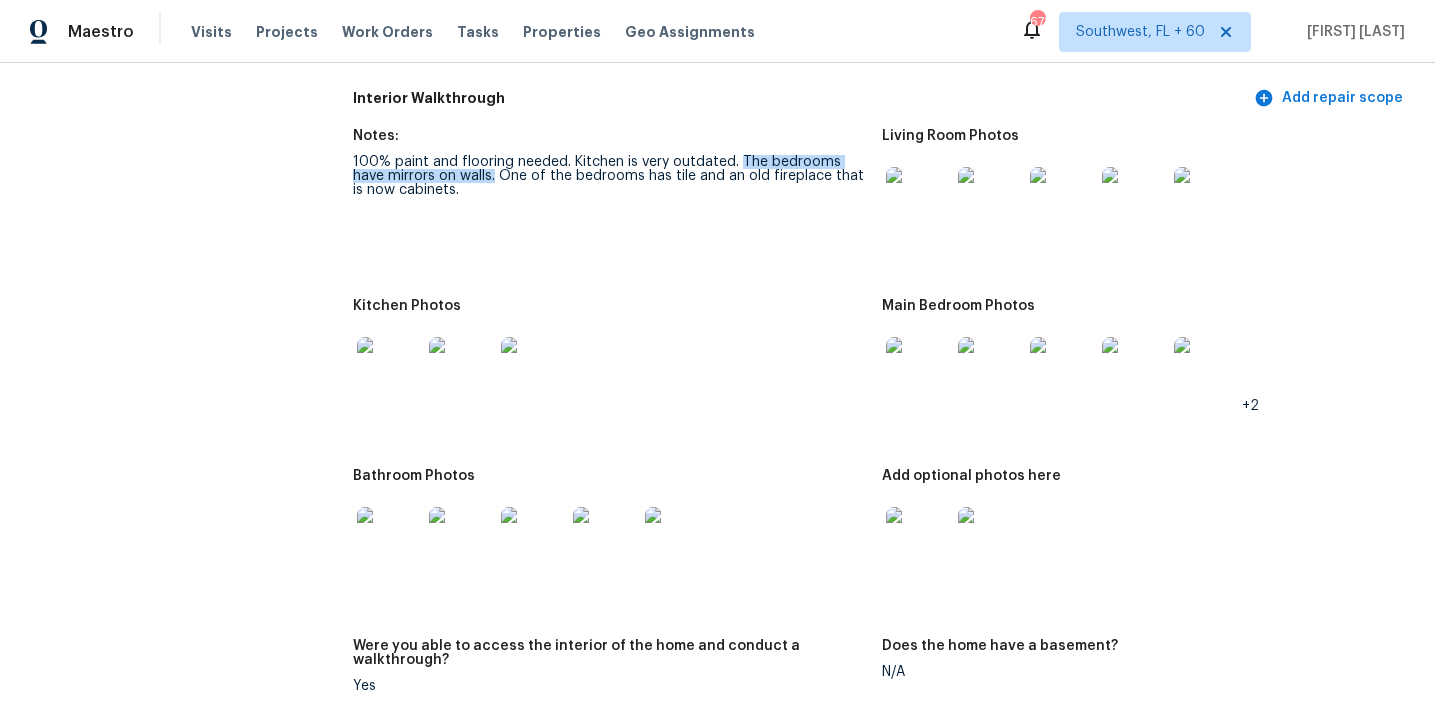 drag, startPoint x: 737, startPoint y: 144, endPoint x: 459, endPoint y: 163, distance: 278.64853 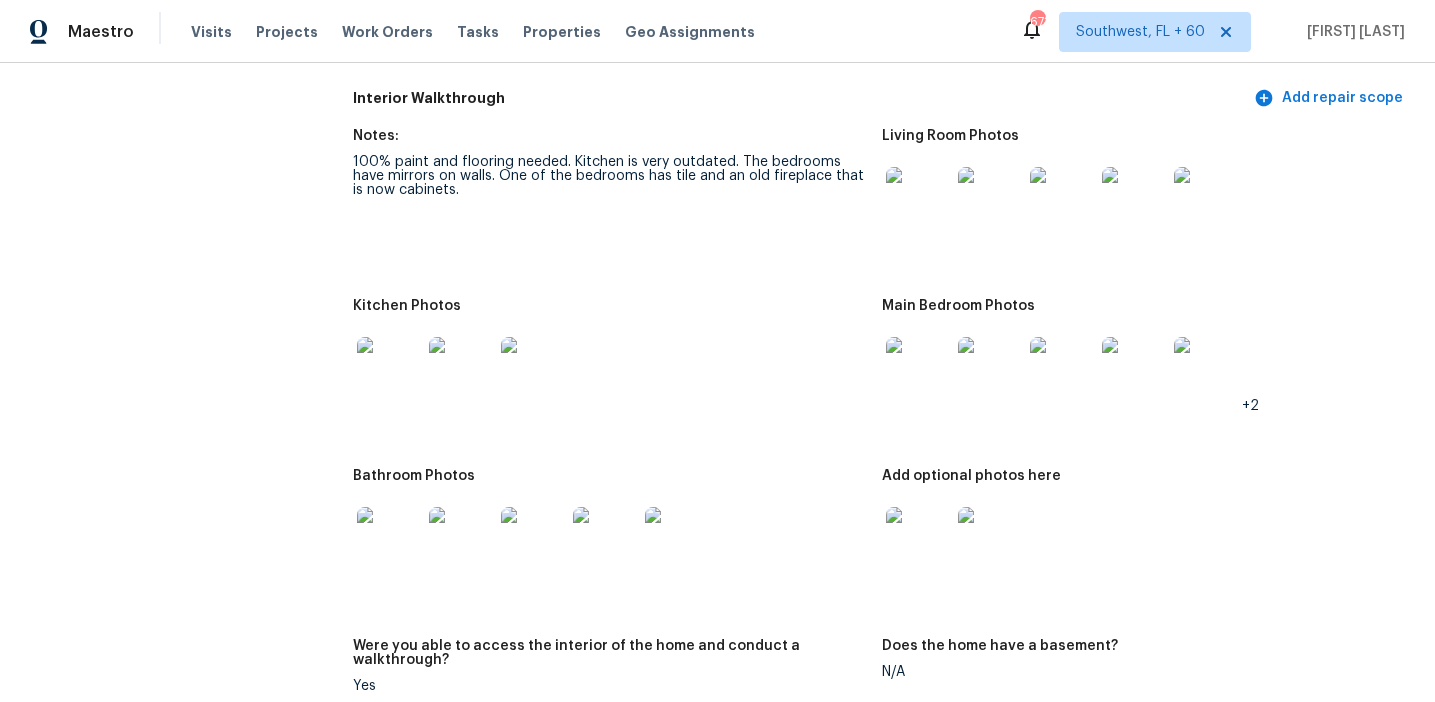 click on "Kitchen Photos" at bounding box center [609, 312] 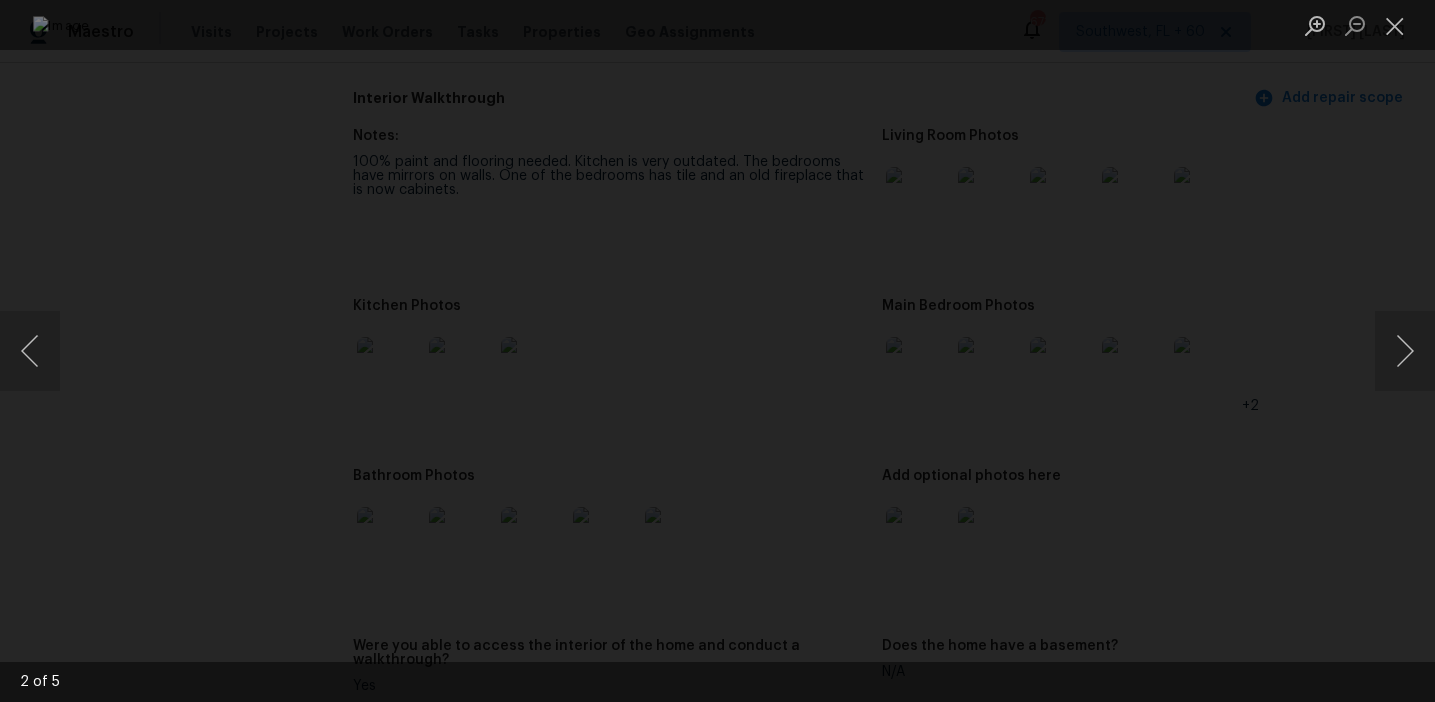 click at bounding box center (717, 351) 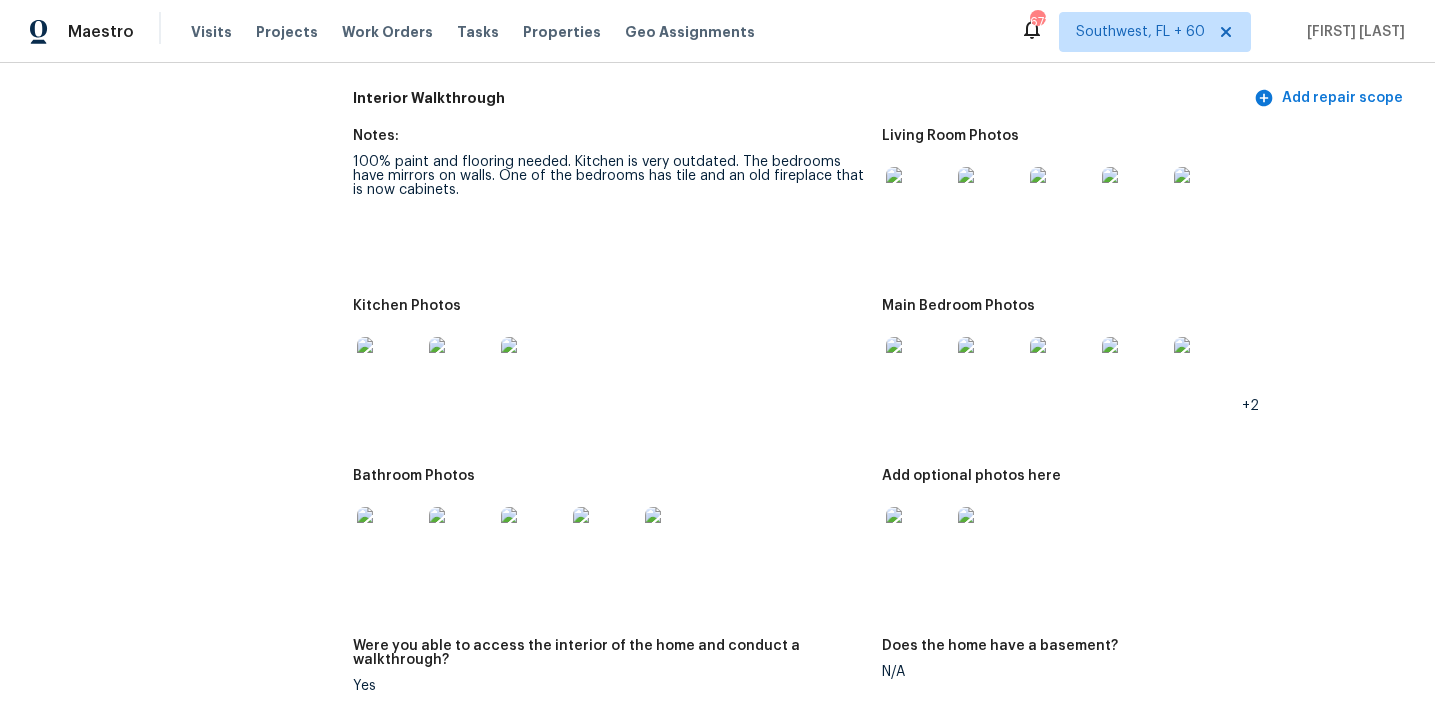 click at bounding box center (389, 369) 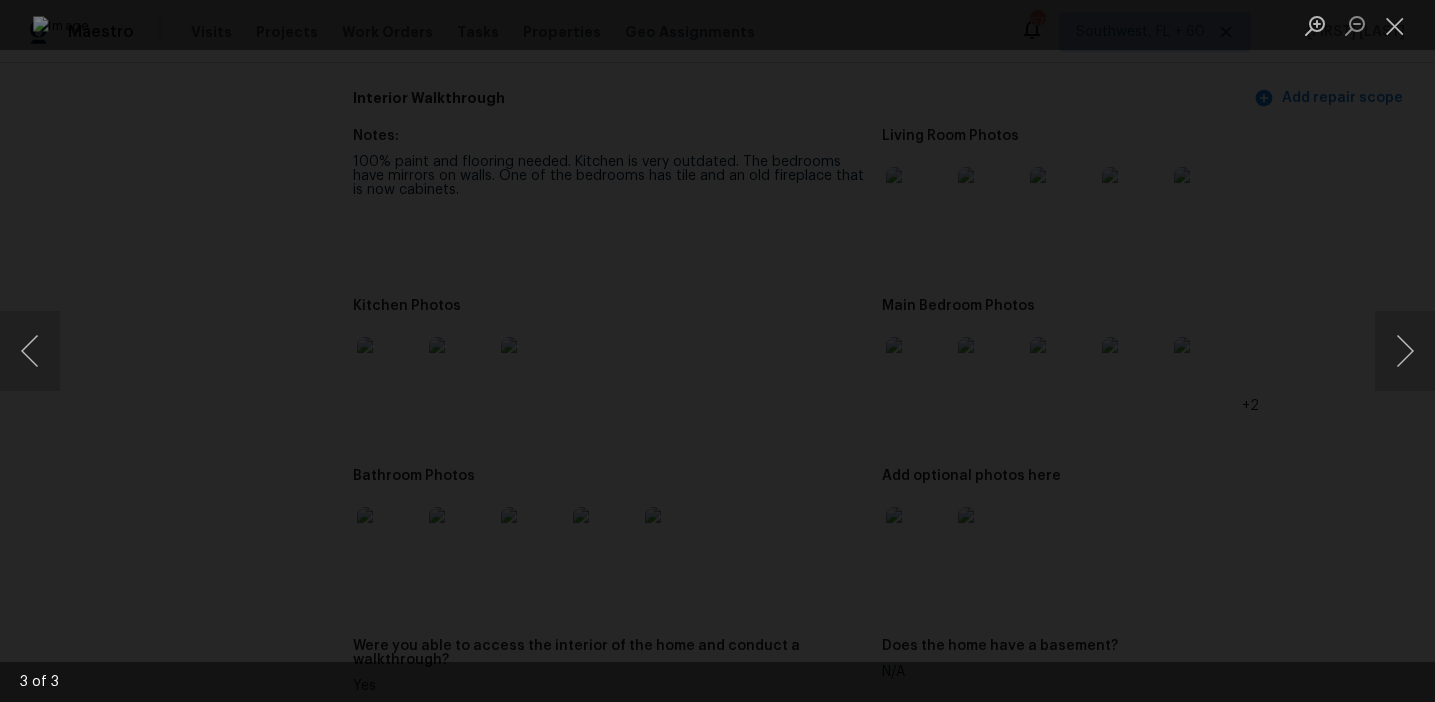 click at bounding box center [717, 351] 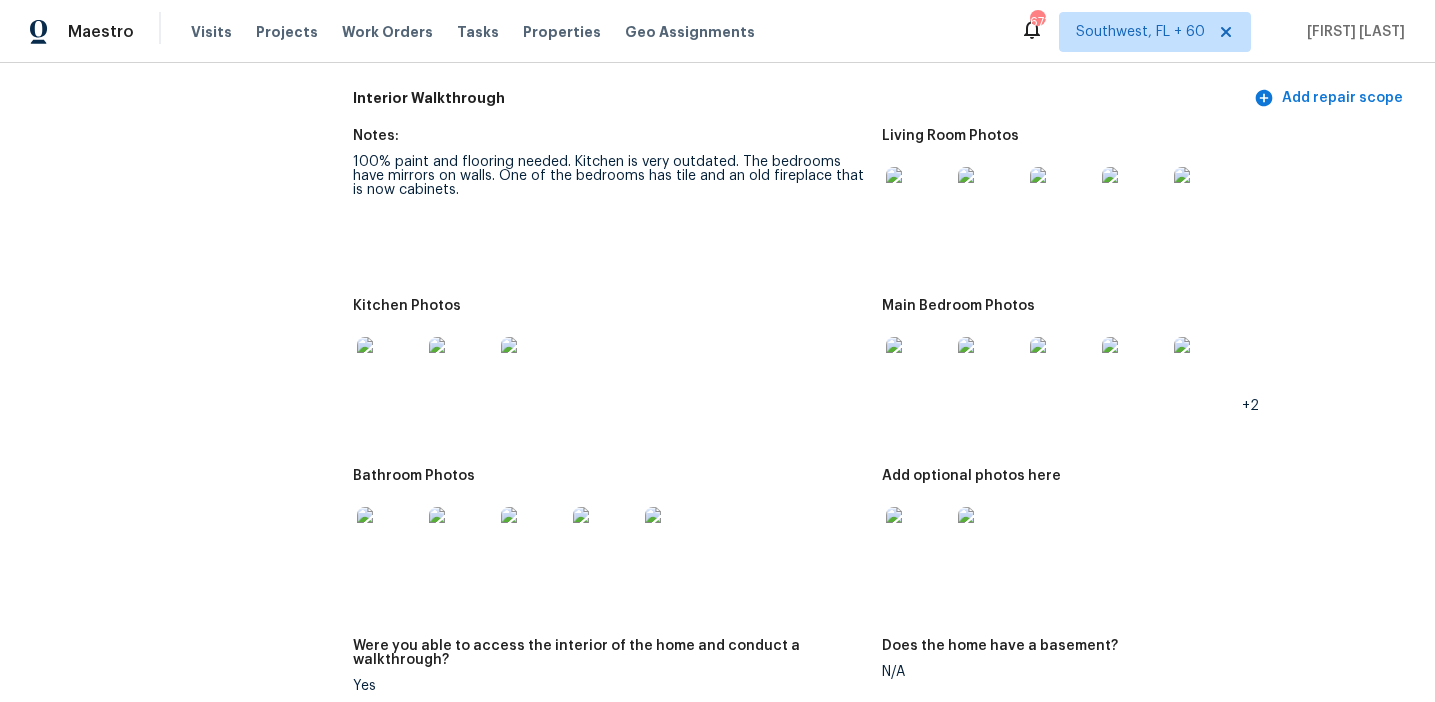 click on "Notes: 100% paint and flooring needed. Kitchen is very outdated. The bedrooms have mirrors on walls. One of the bedrooms has tile and an old fireplace that is now cabinets.  Living Room Photos Kitchen Photos Main Bedroom Photos  +2 Bathroom Photos Add optional photos here Were you able to access the interior of the home and conduct a walkthrough? Yes Does the home have a basement? N/A What percentage of the basement is finished? Is there HVAC present in the basement? N/A Please rate the condition of the paint including walls, ceilings, and trim. Poor: Overspray, mismatched sheens, ceiling bumps, clearly visible previous repairs; Unfinished; extensive ‘holiday’ spots, bleeding through. Please rate the condition of the flooring Poor: badly worn, permanent stains larger than 6” diameter, unusually colored, torn/frayed if carpet; large gaps if laminate/LVP Provide any other comments on paint and/or flooring that would help the scoping team scope appropriately 100% flooring and paint.  N/A N/A No No No No" at bounding box center (882, 1033) 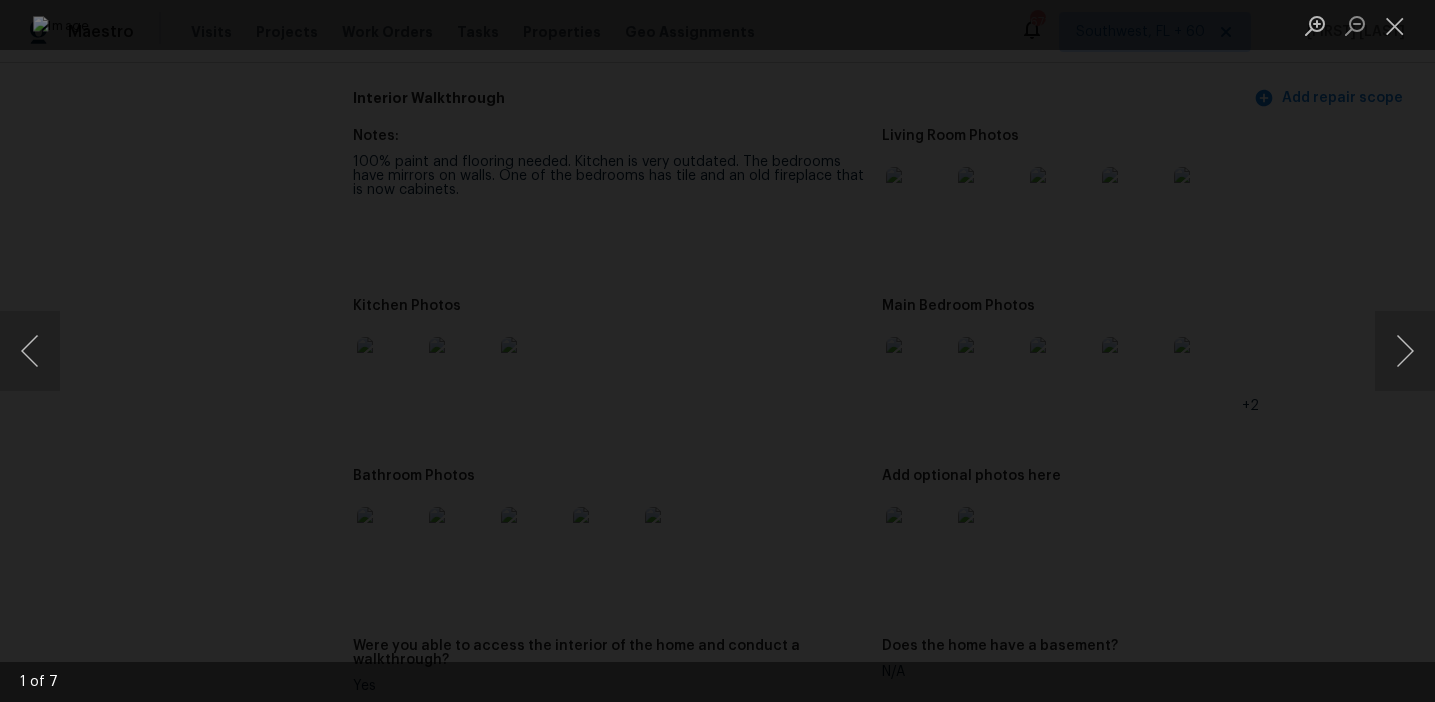 click at bounding box center (717, 351) 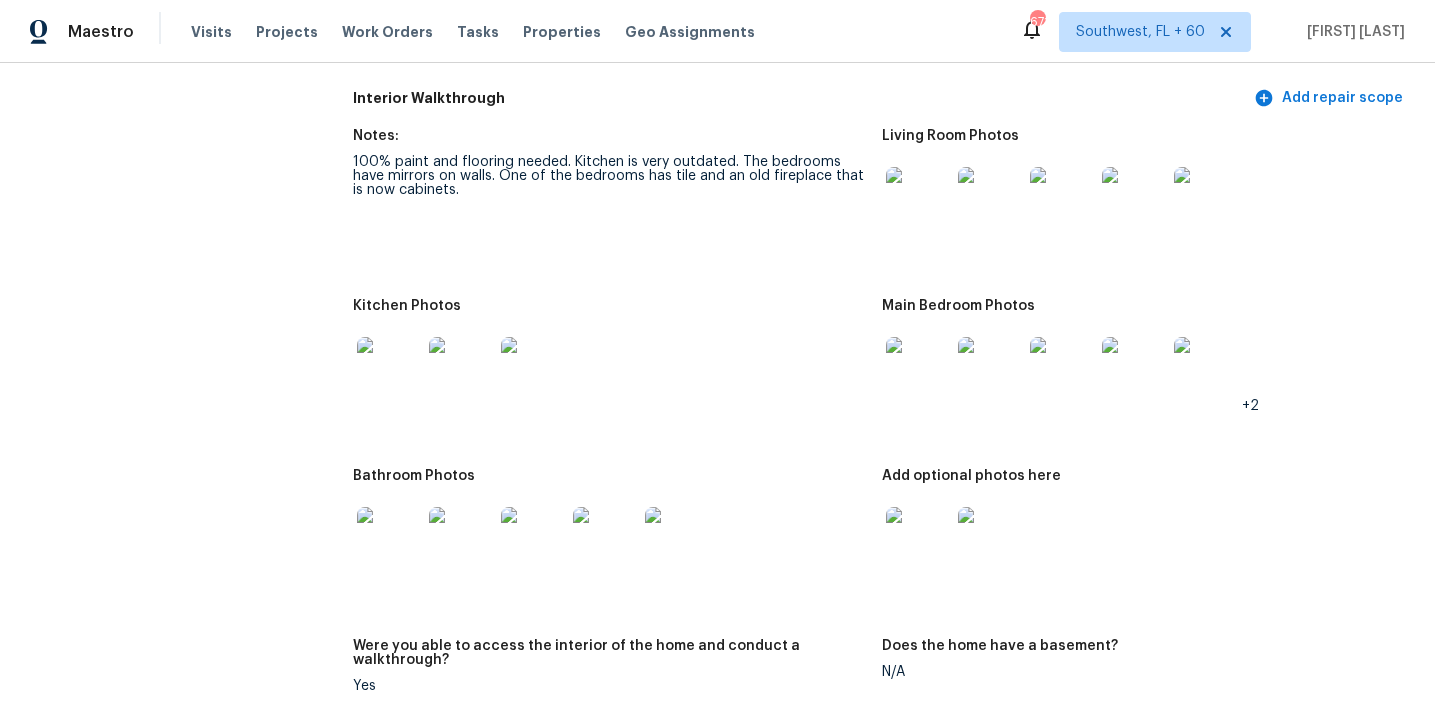 click at bounding box center [918, 369] 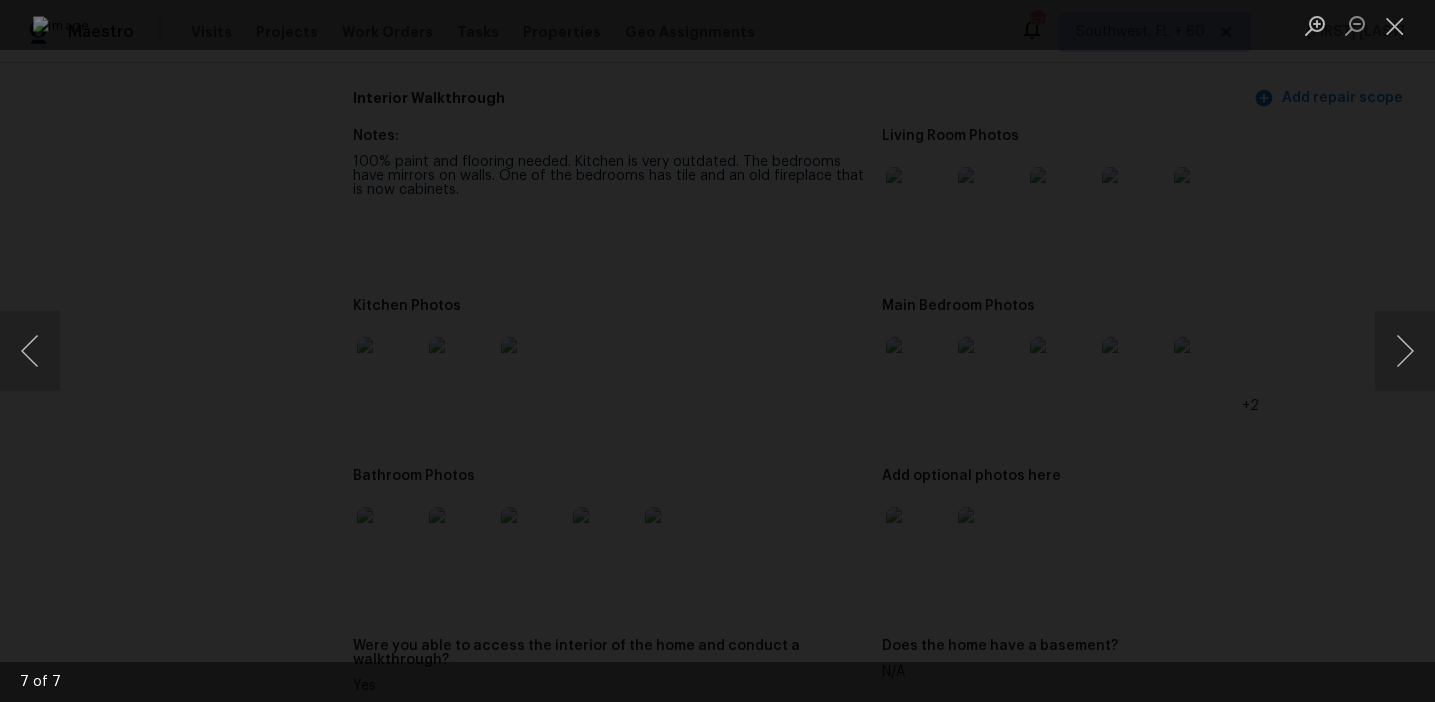 click at bounding box center (717, 351) 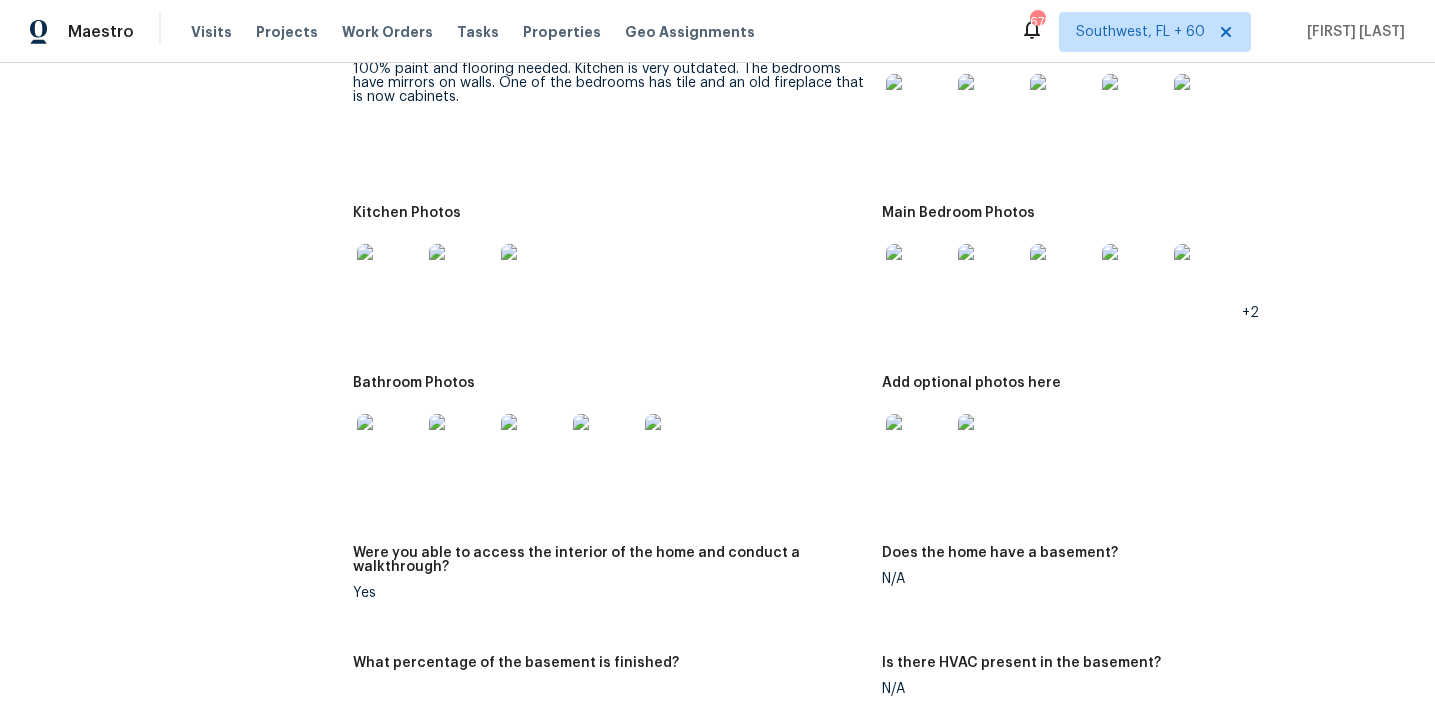 scroll, scrollTop: 2284, scrollLeft: 0, axis: vertical 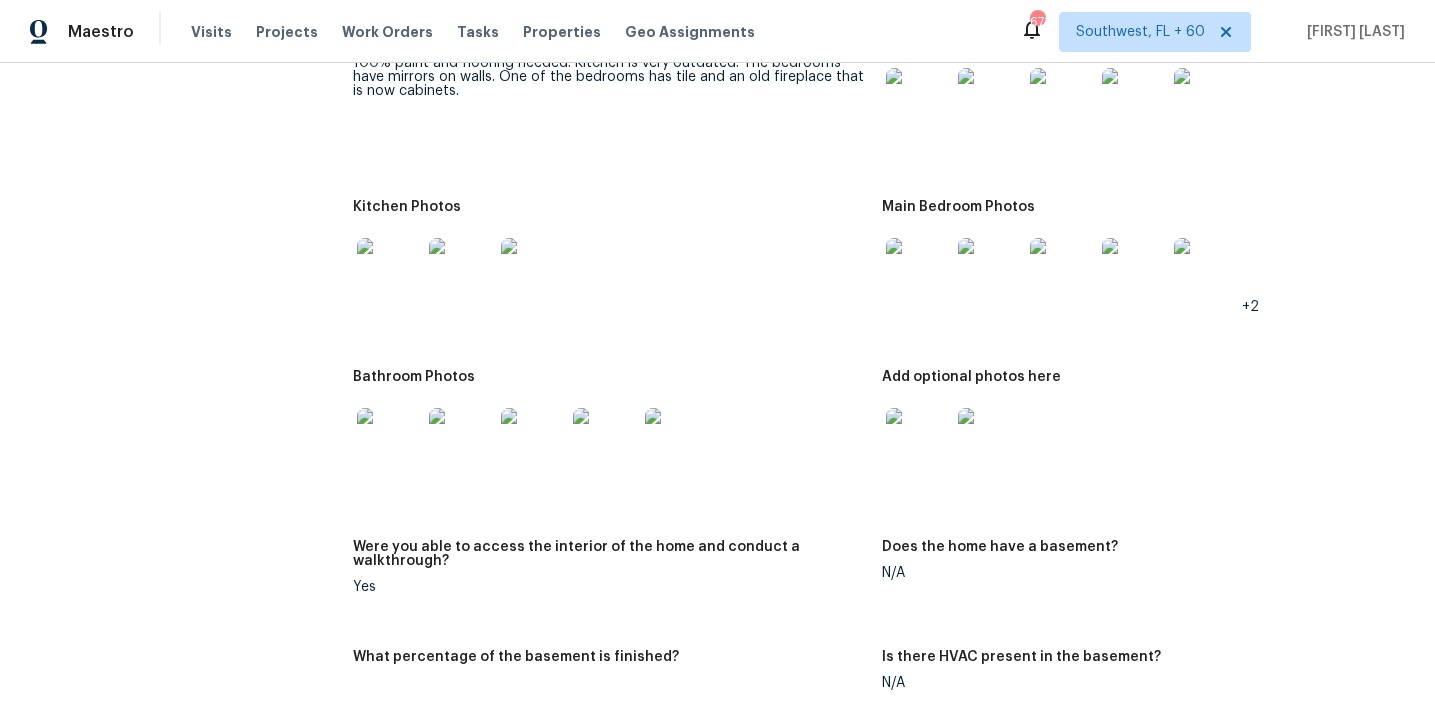 click at bounding box center (389, 440) 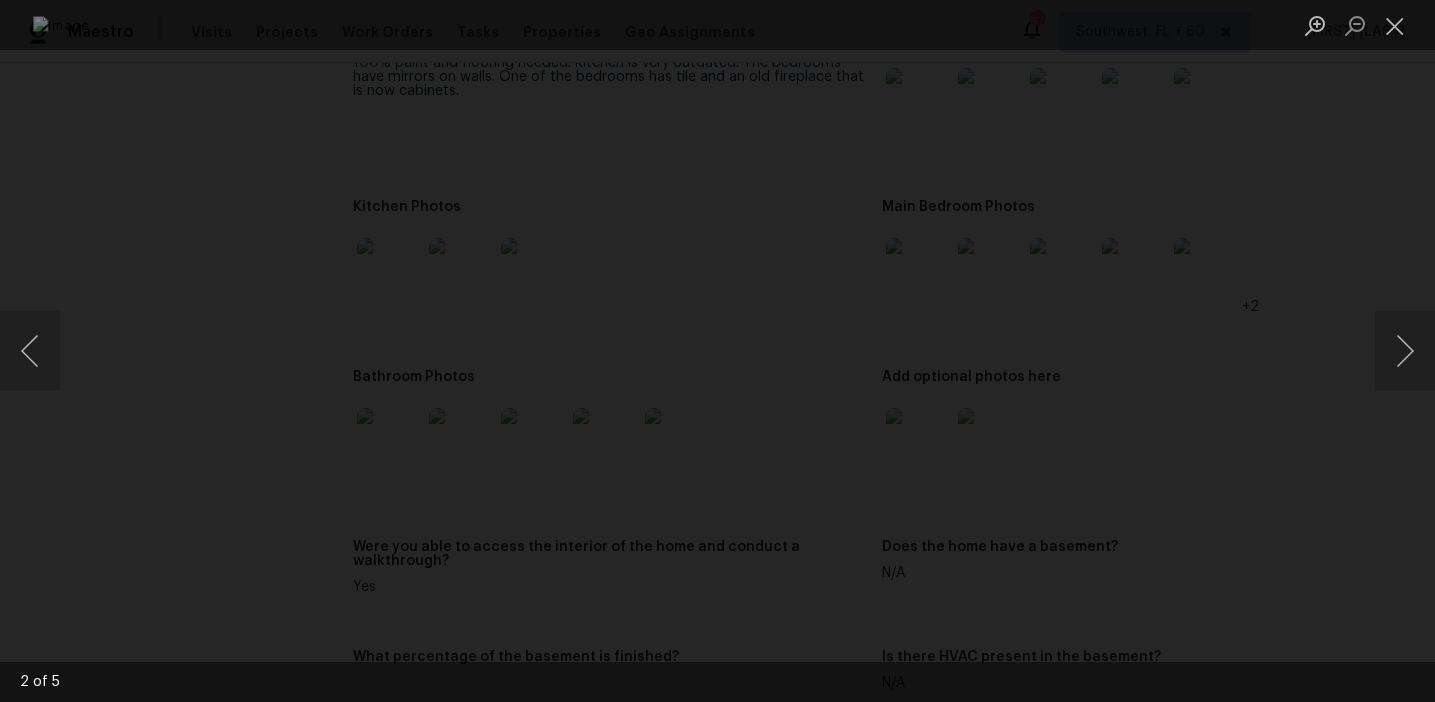 click at bounding box center [717, 351] 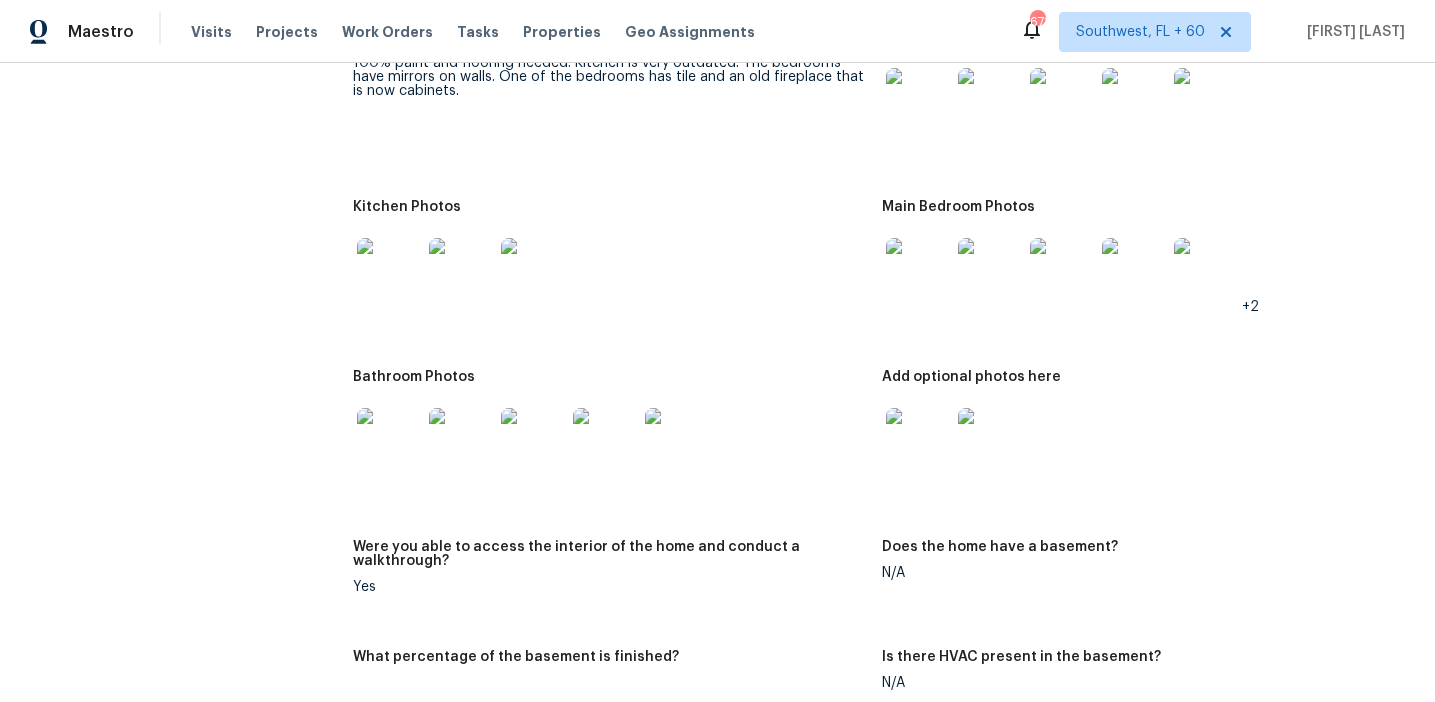 click at bounding box center (918, 440) 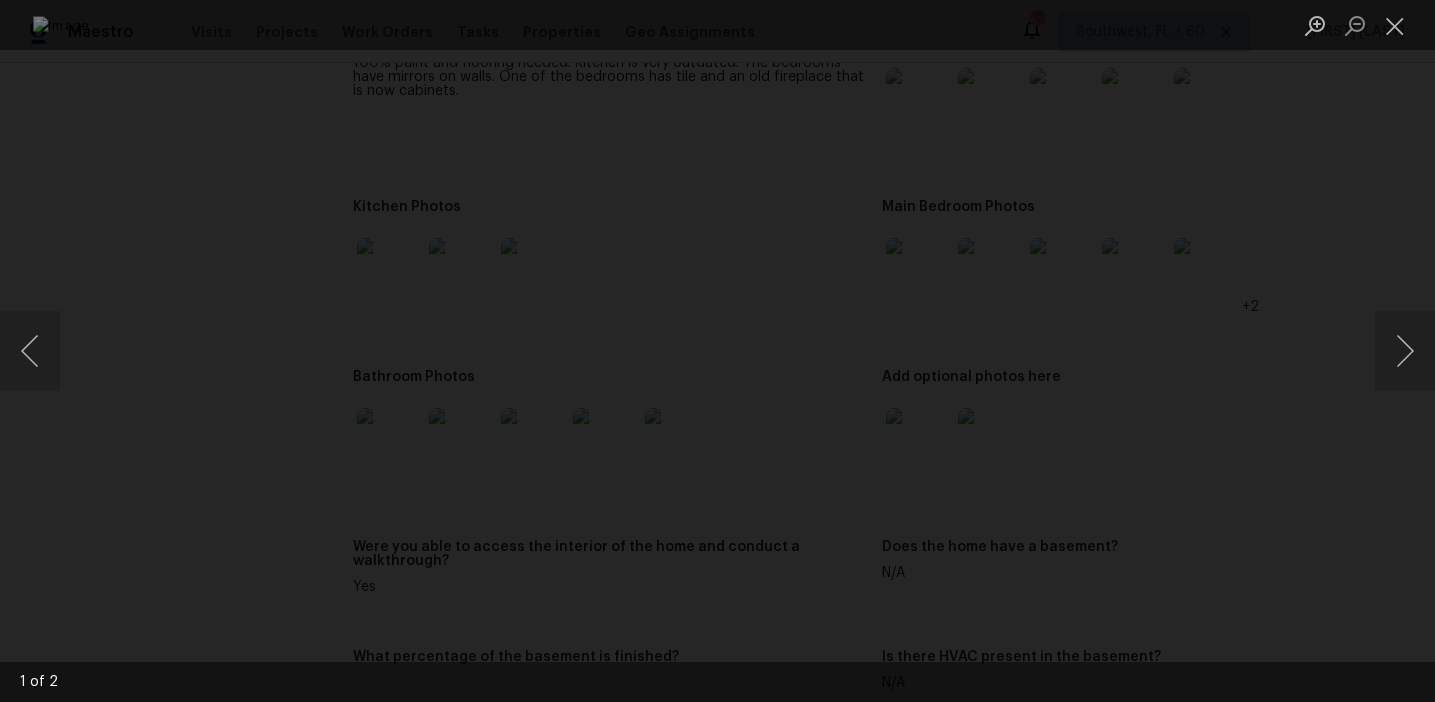 click at bounding box center [717, 351] 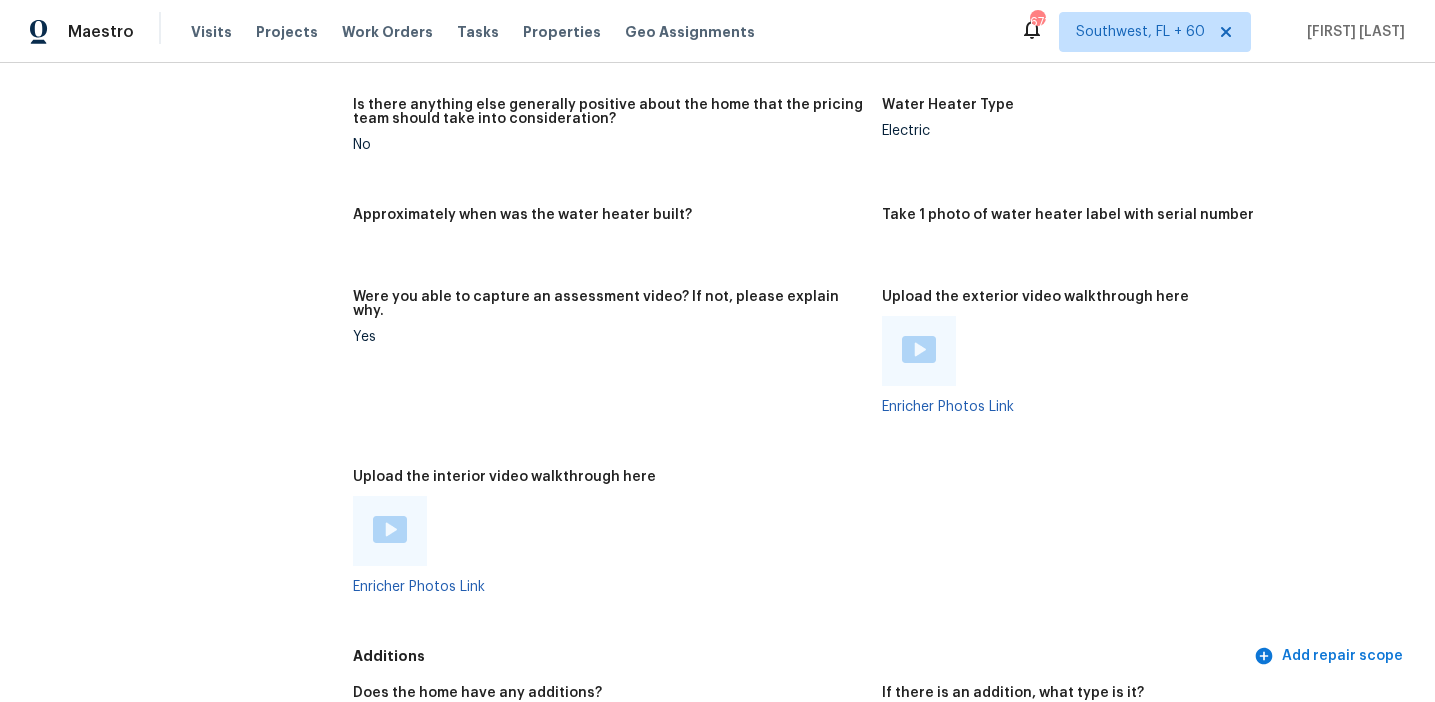 scroll, scrollTop: 3562, scrollLeft: 0, axis: vertical 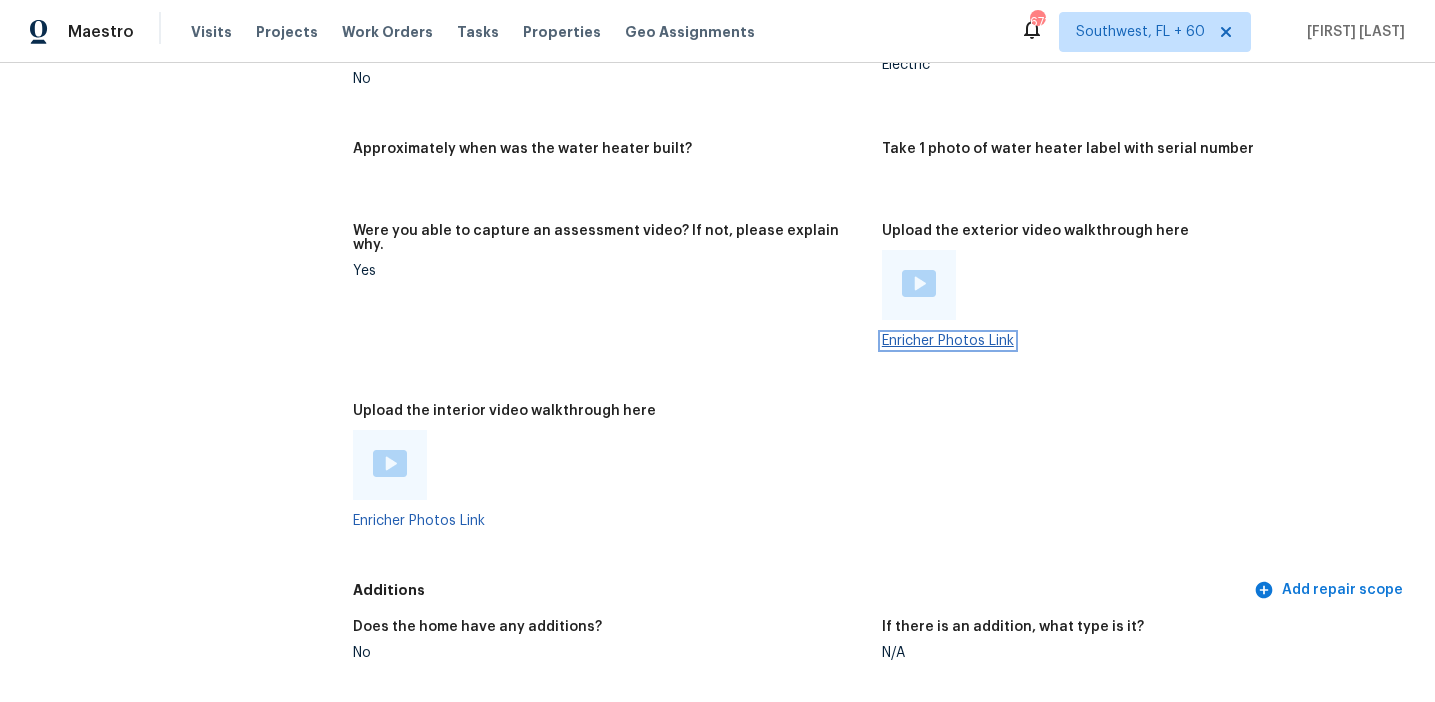 click on "Enricher Photos Link" at bounding box center [948, 341] 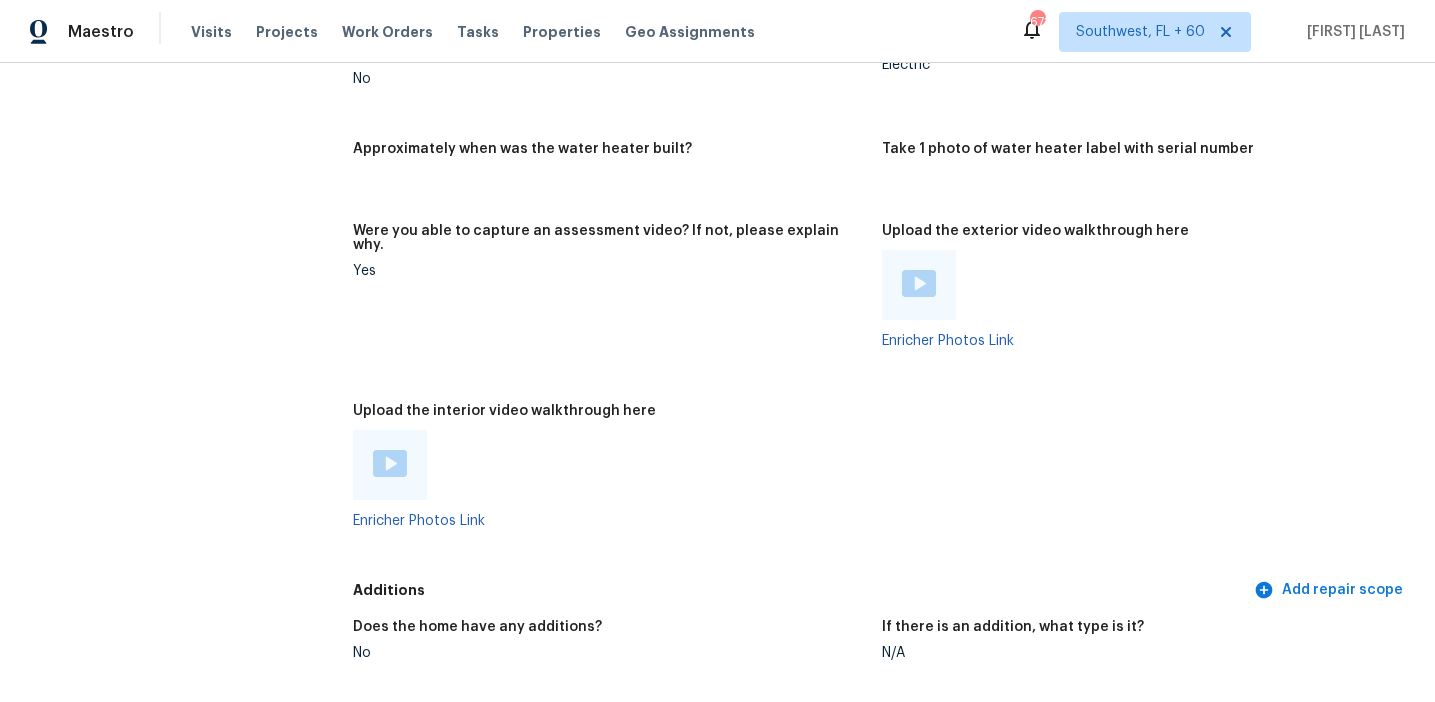 click on "Were you able to capture an assessment video? If not, please explain why. Yes" at bounding box center (617, 302) 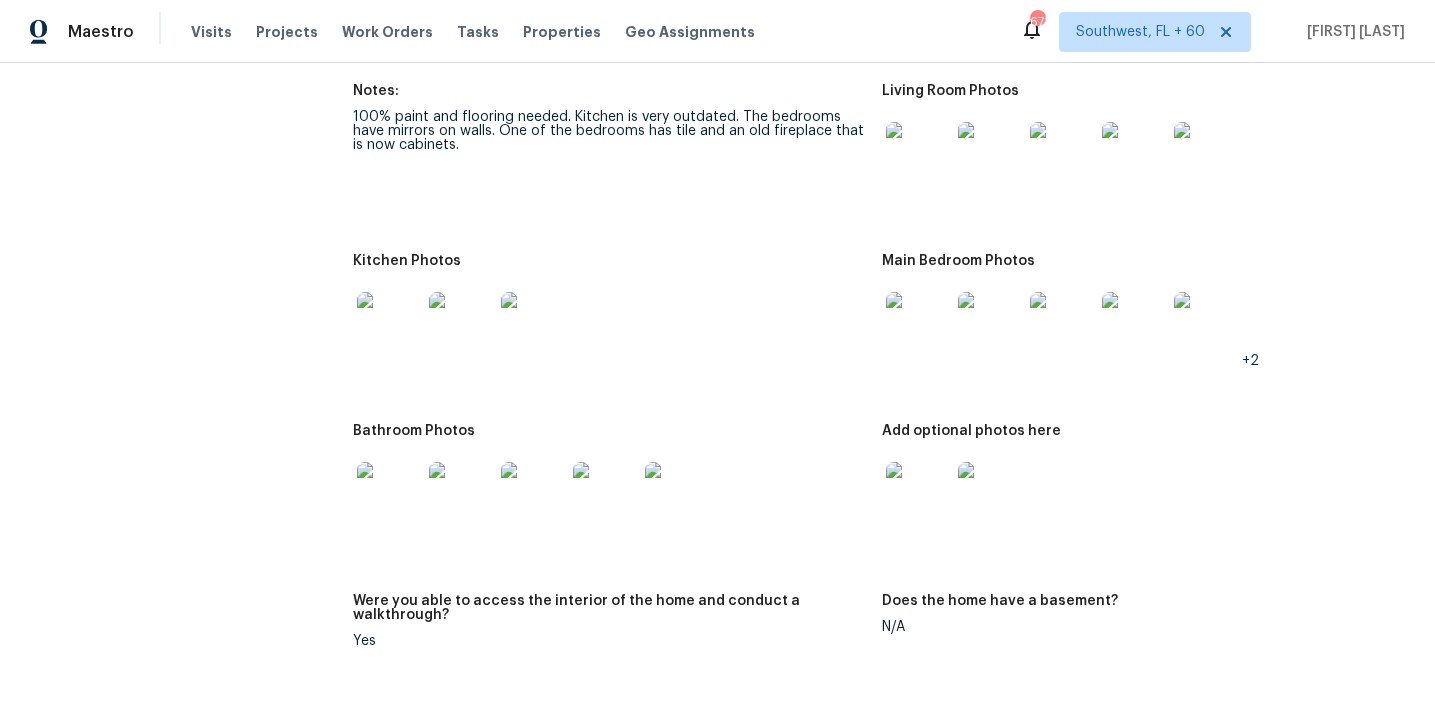 scroll, scrollTop: 2215, scrollLeft: 0, axis: vertical 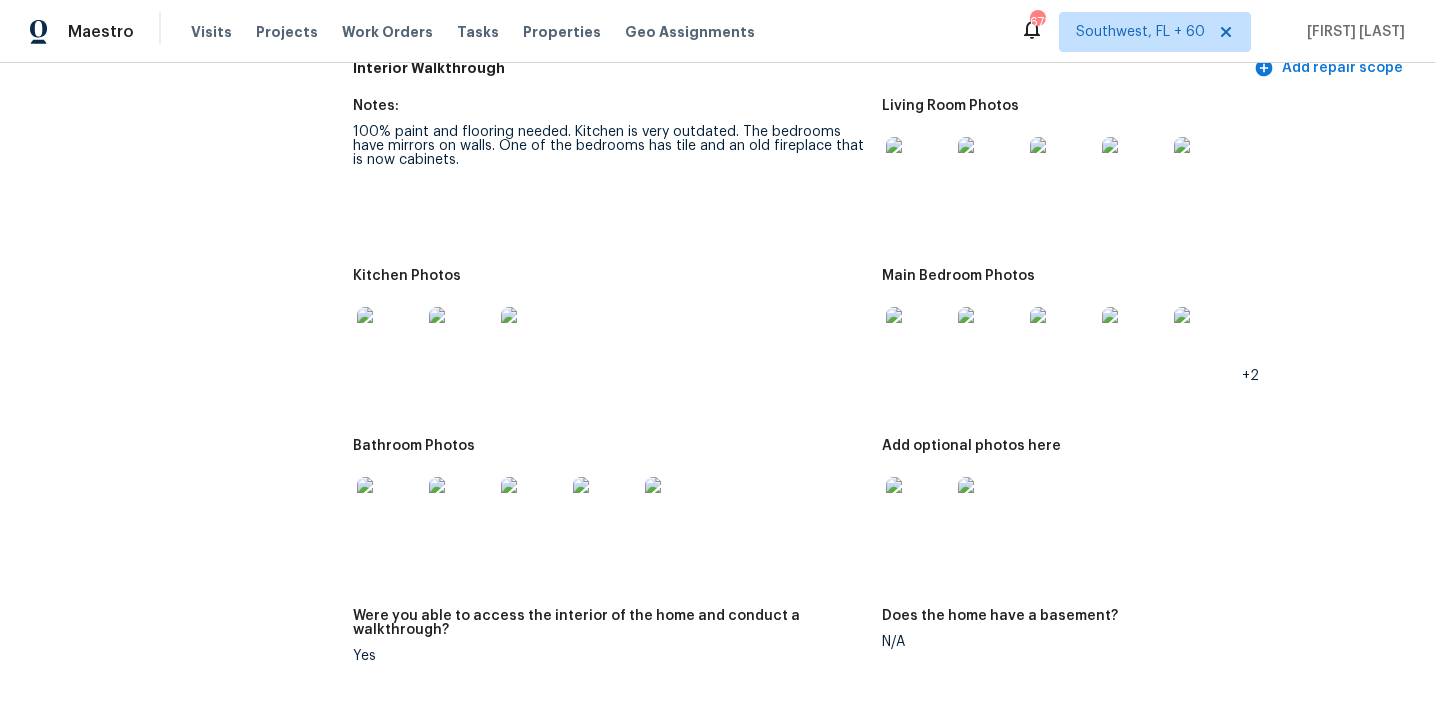click at bounding box center (918, 169) 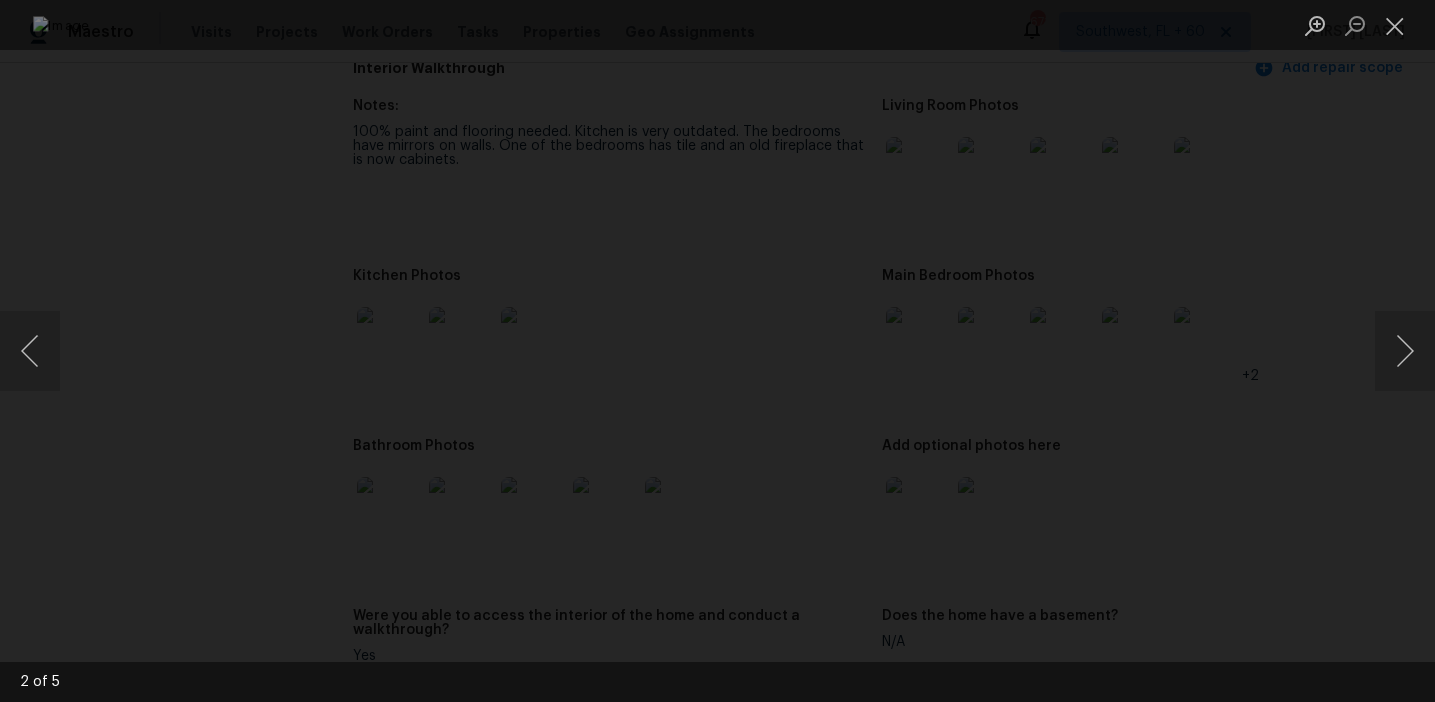 click at bounding box center (717, 351) 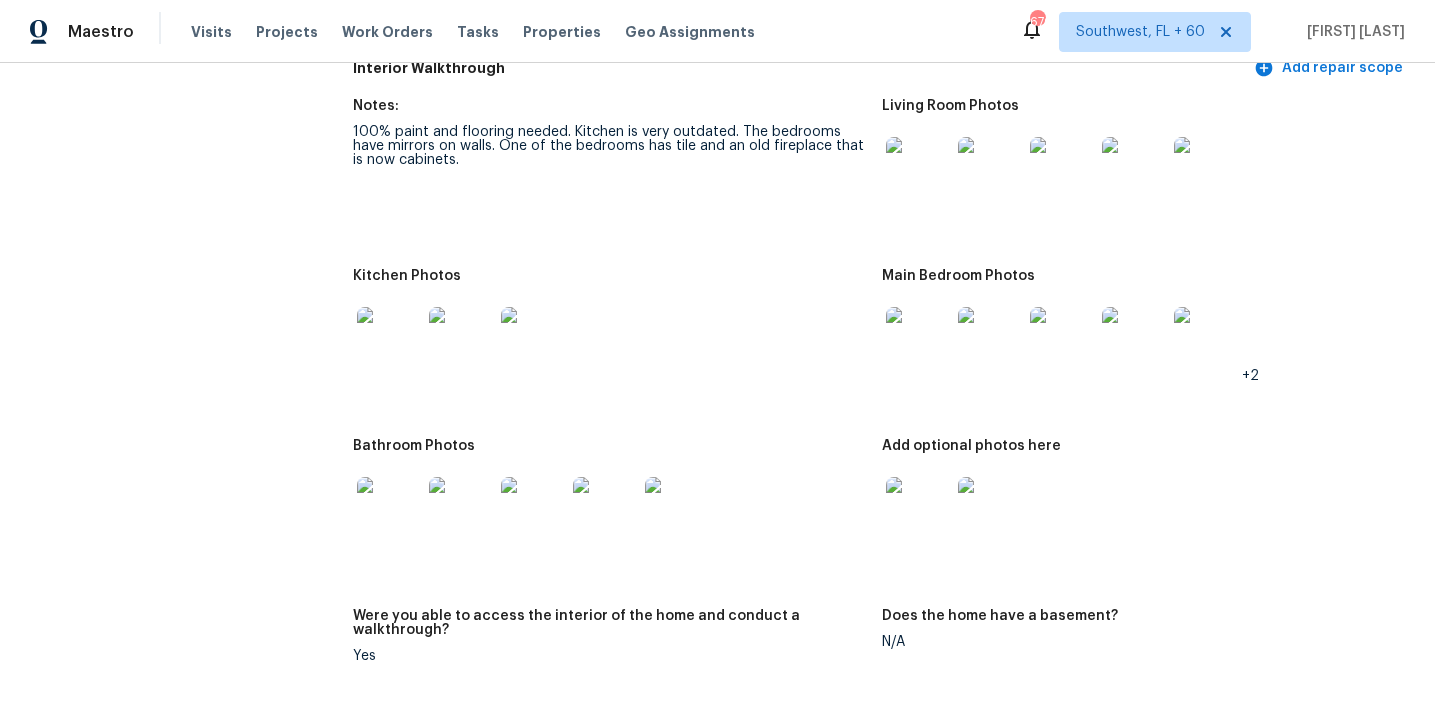 click at bounding box center [609, 339] 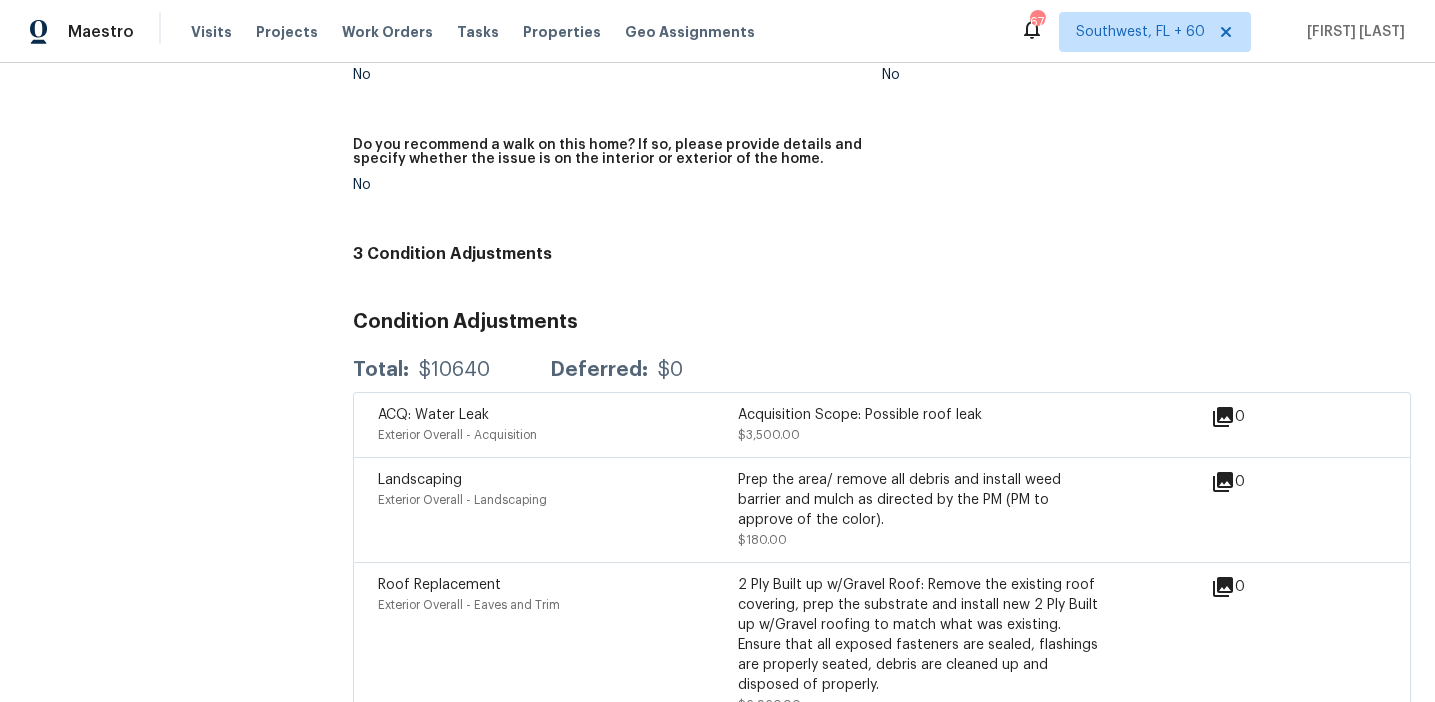 scroll, scrollTop: 4555, scrollLeft: 0, axis: vertical 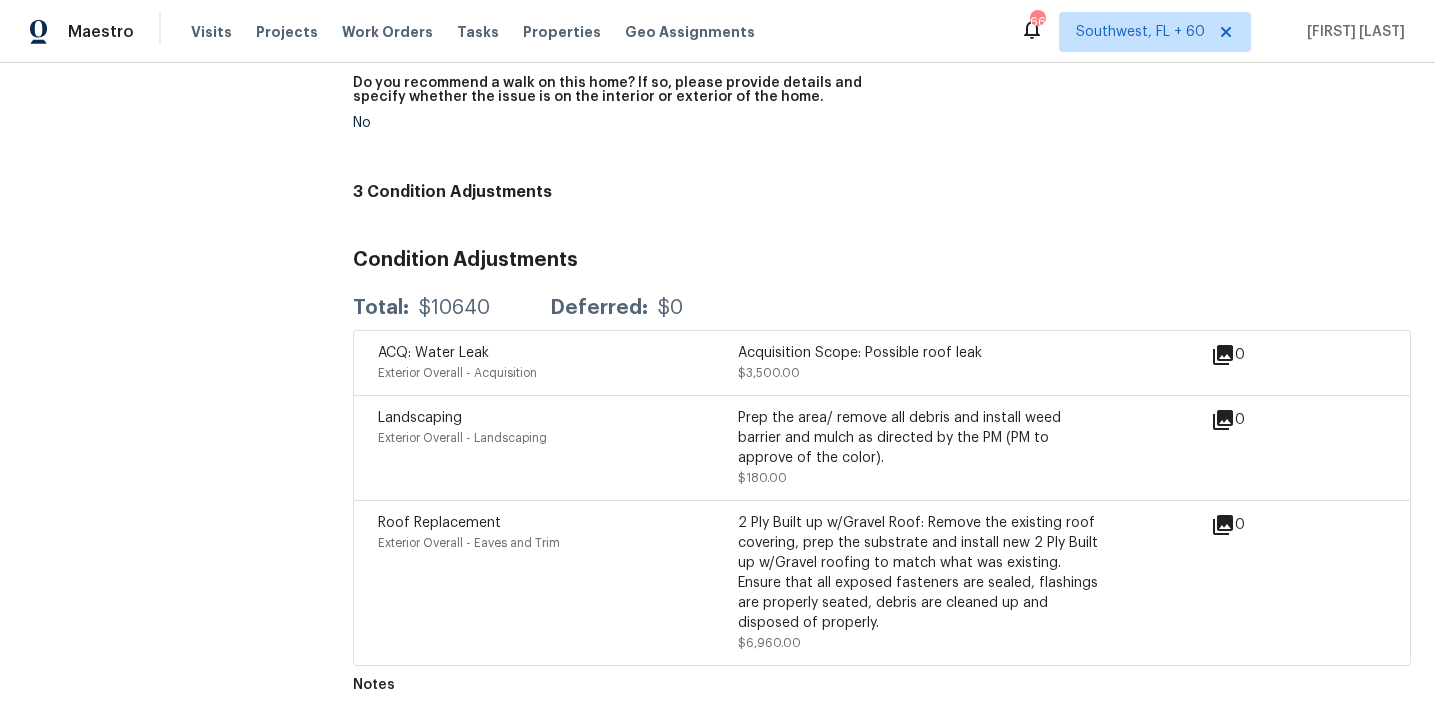 click on "Total:  $[AMOUNT] Deferred:  $[AMOUNT]" at bounding box center [882, 308] 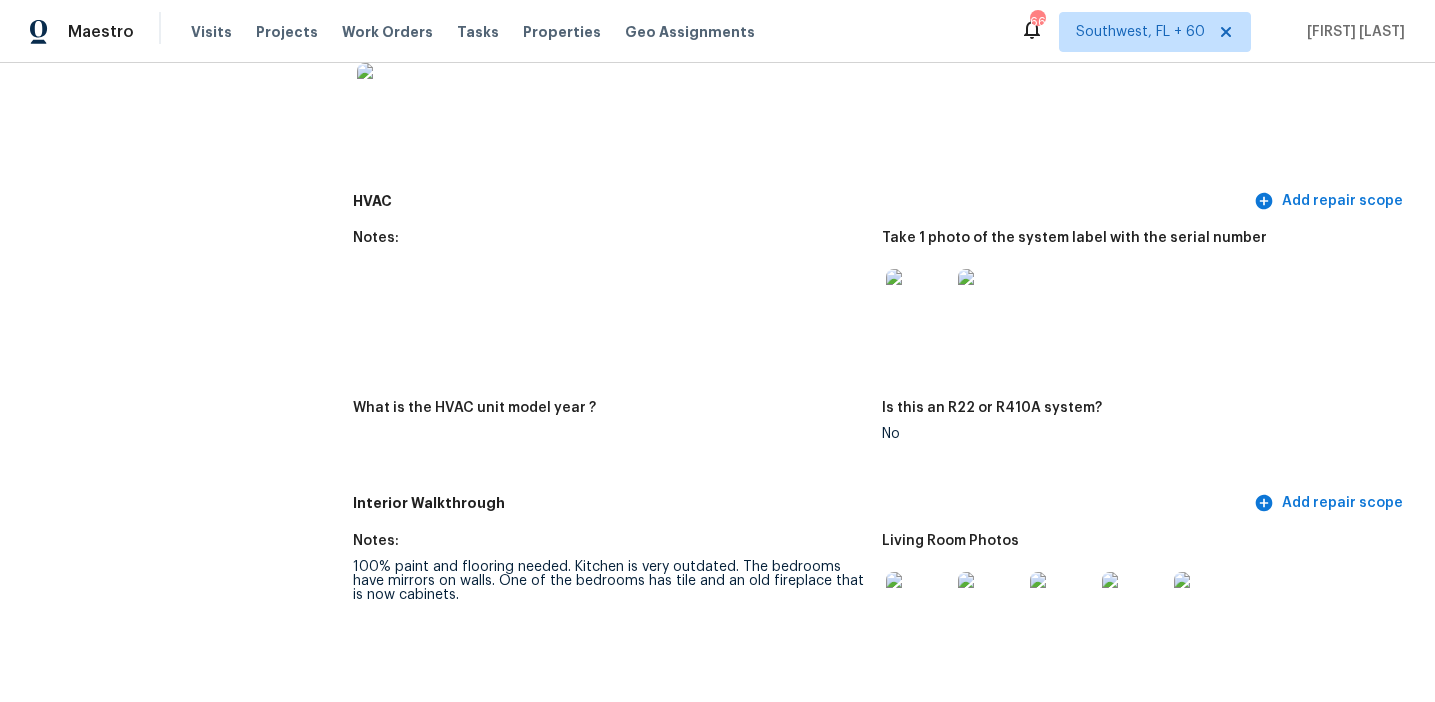 scroll, scrollTop: 1795, scrollLeft: 0, axis: vertical 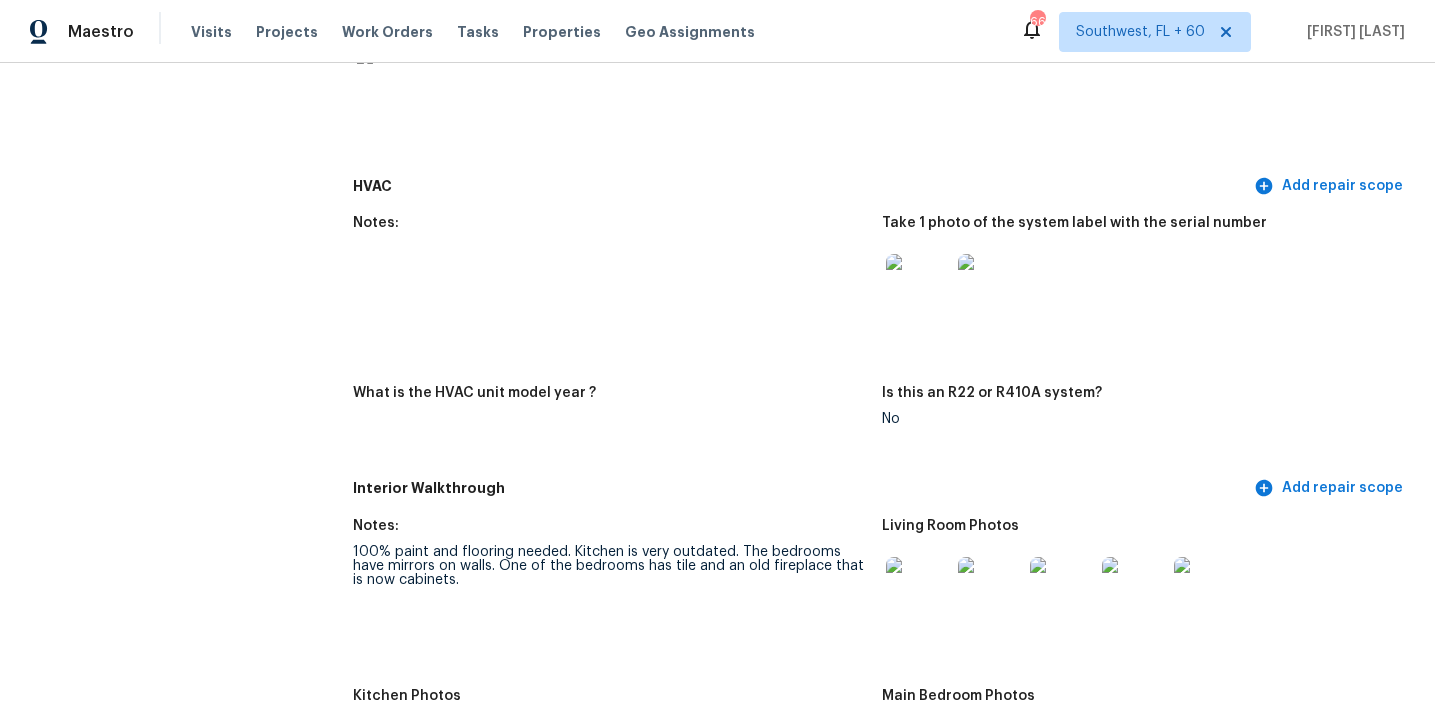 click on "All visits [NUMBER] [STREET] [CITY], [STATE] Home details Other Visits No previous visits" at bounding box center [156, 892] 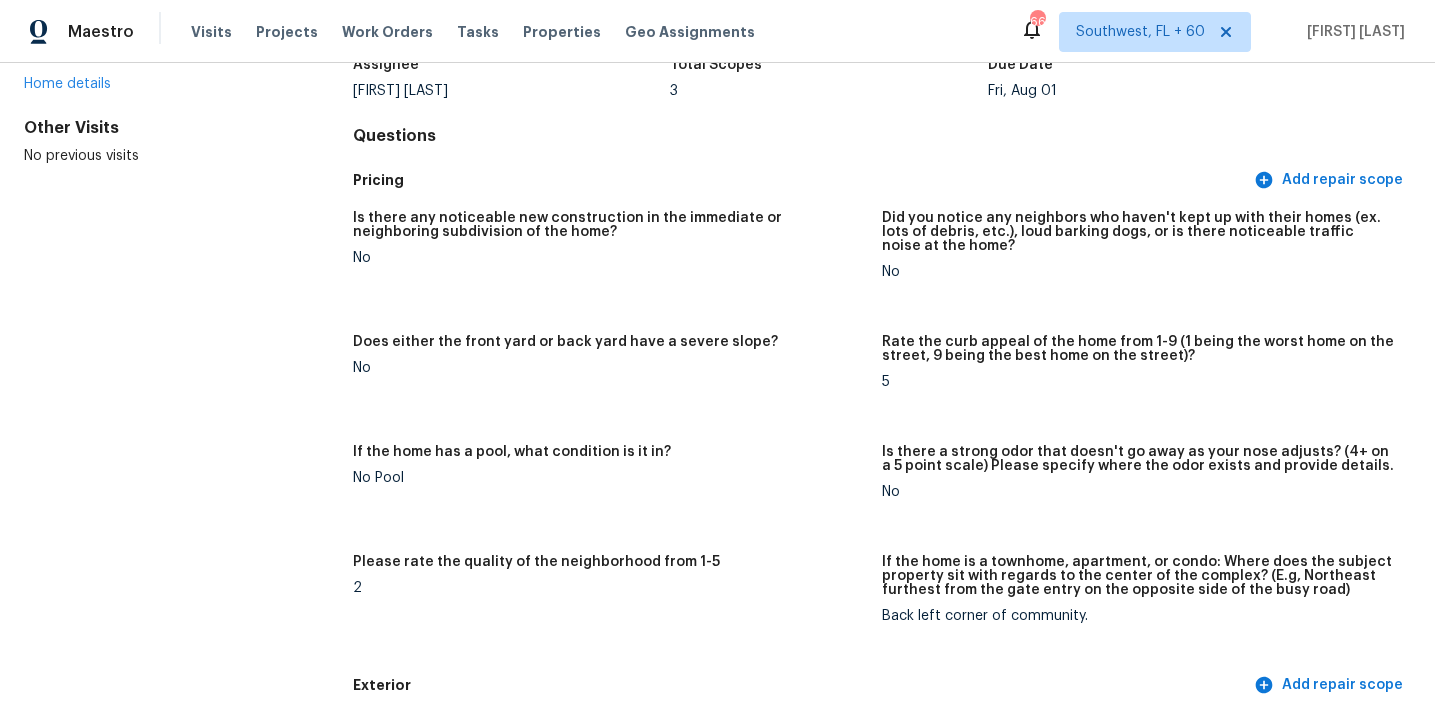 scroll, scrollTop: 0, scrollLeft: 0, axis: both 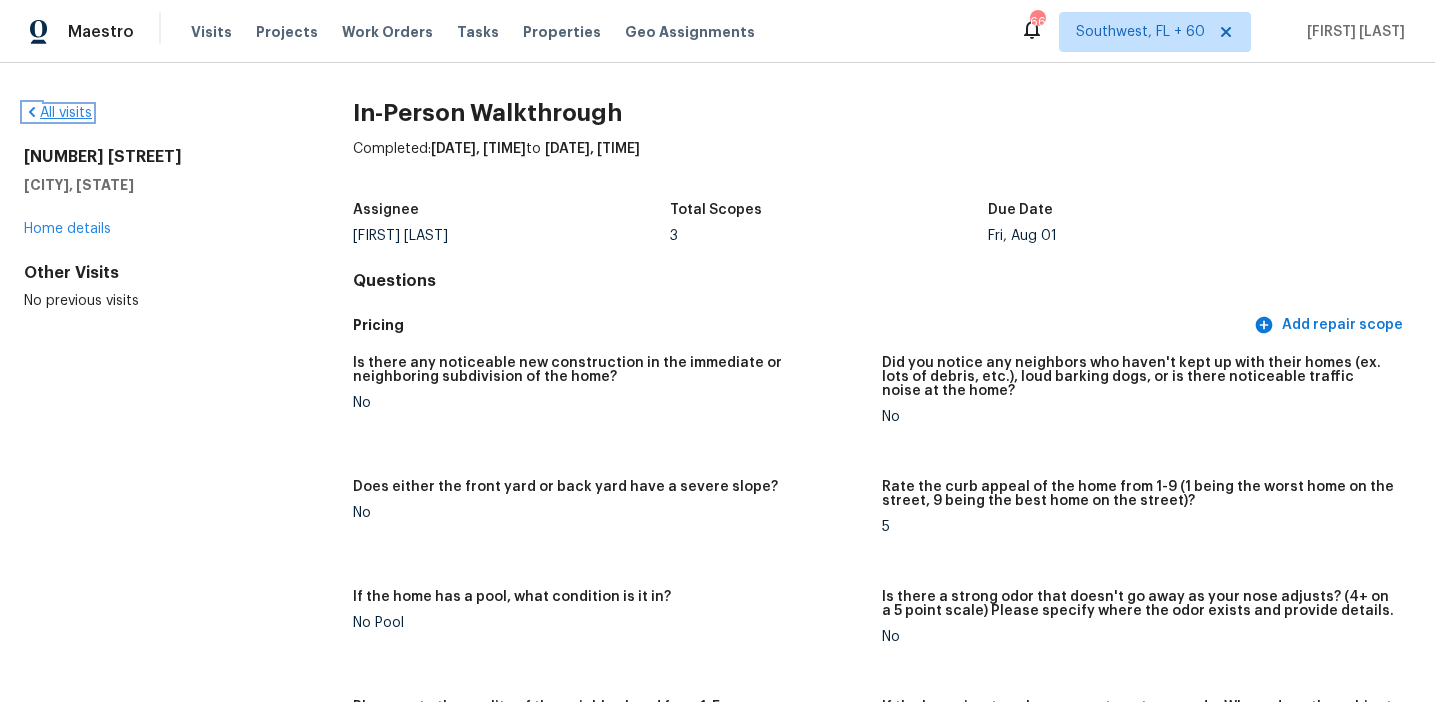 click on "All visits" at bounding box center [58, 113] 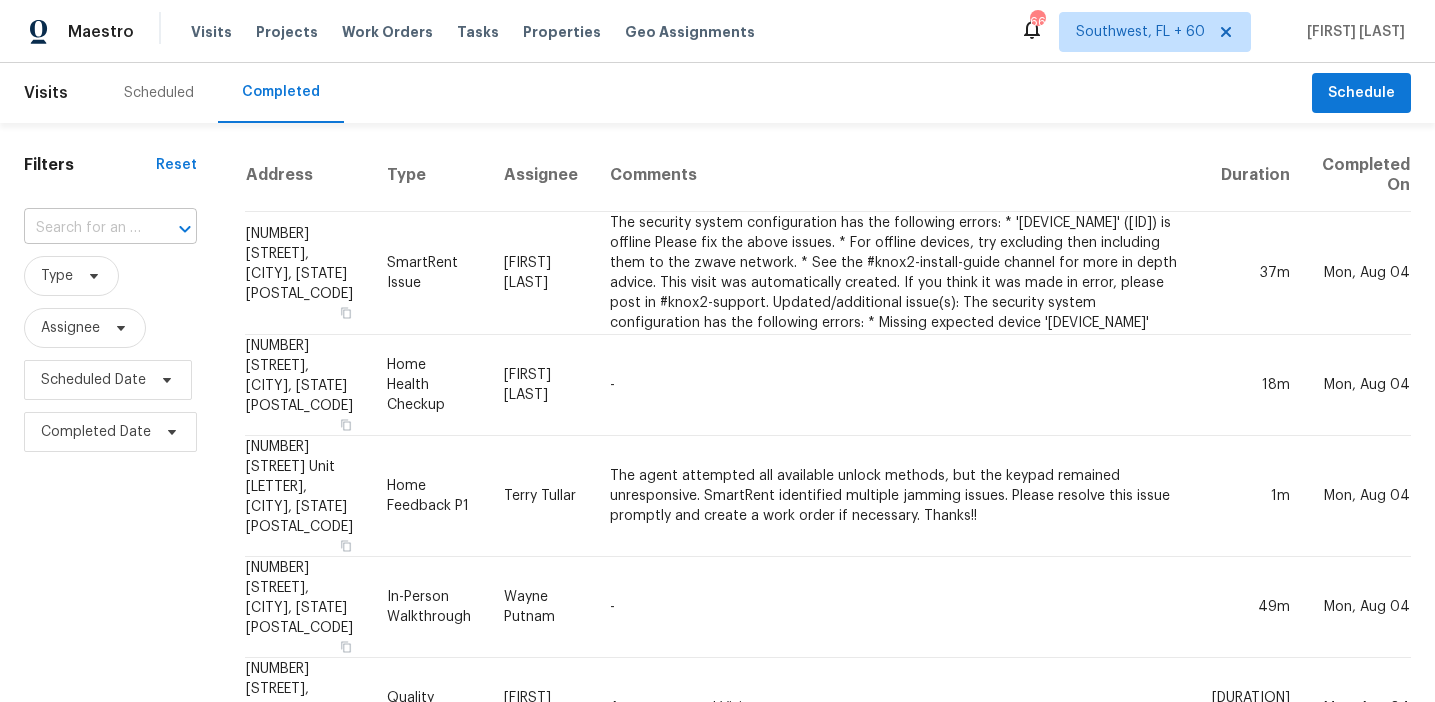 click at bounding box center [171, 229] 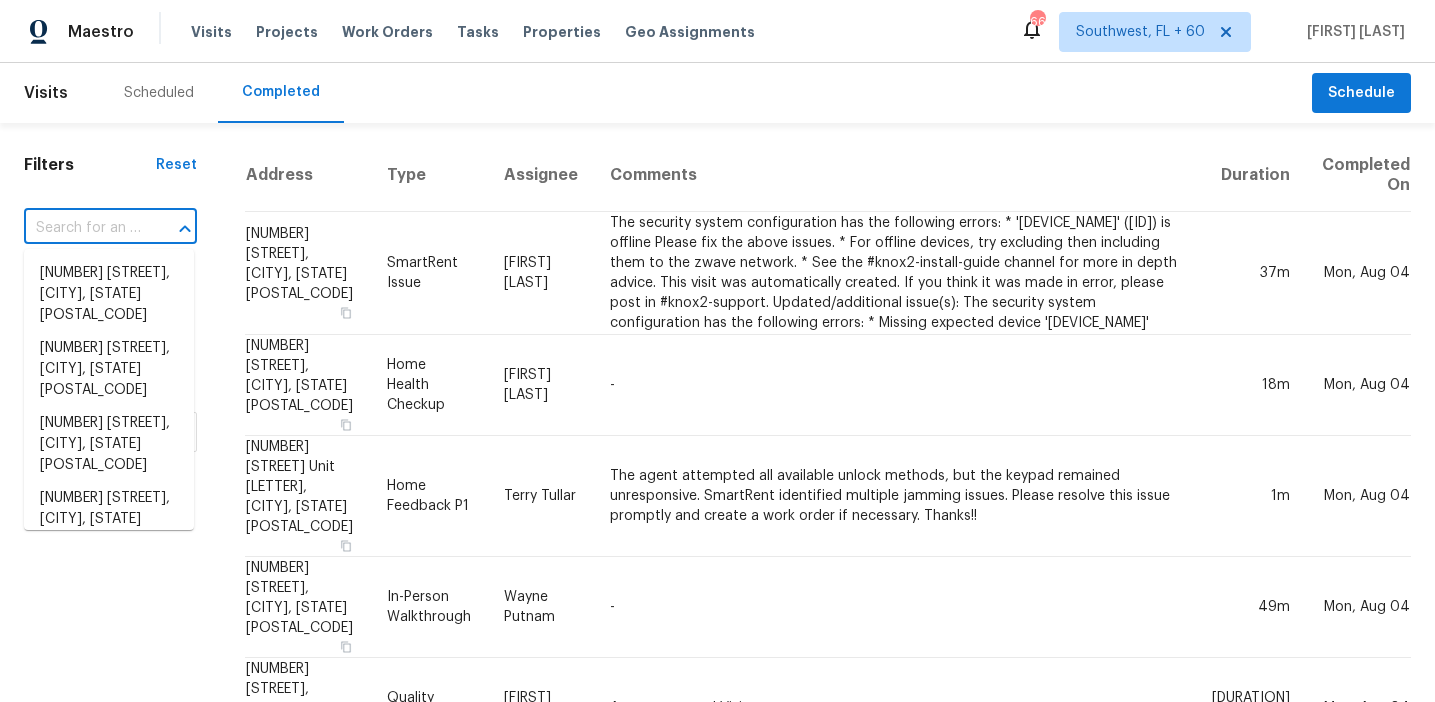 paste on "[NUMBER] [STREET], [CITY], [STATE], [POSTAL_CODE]" 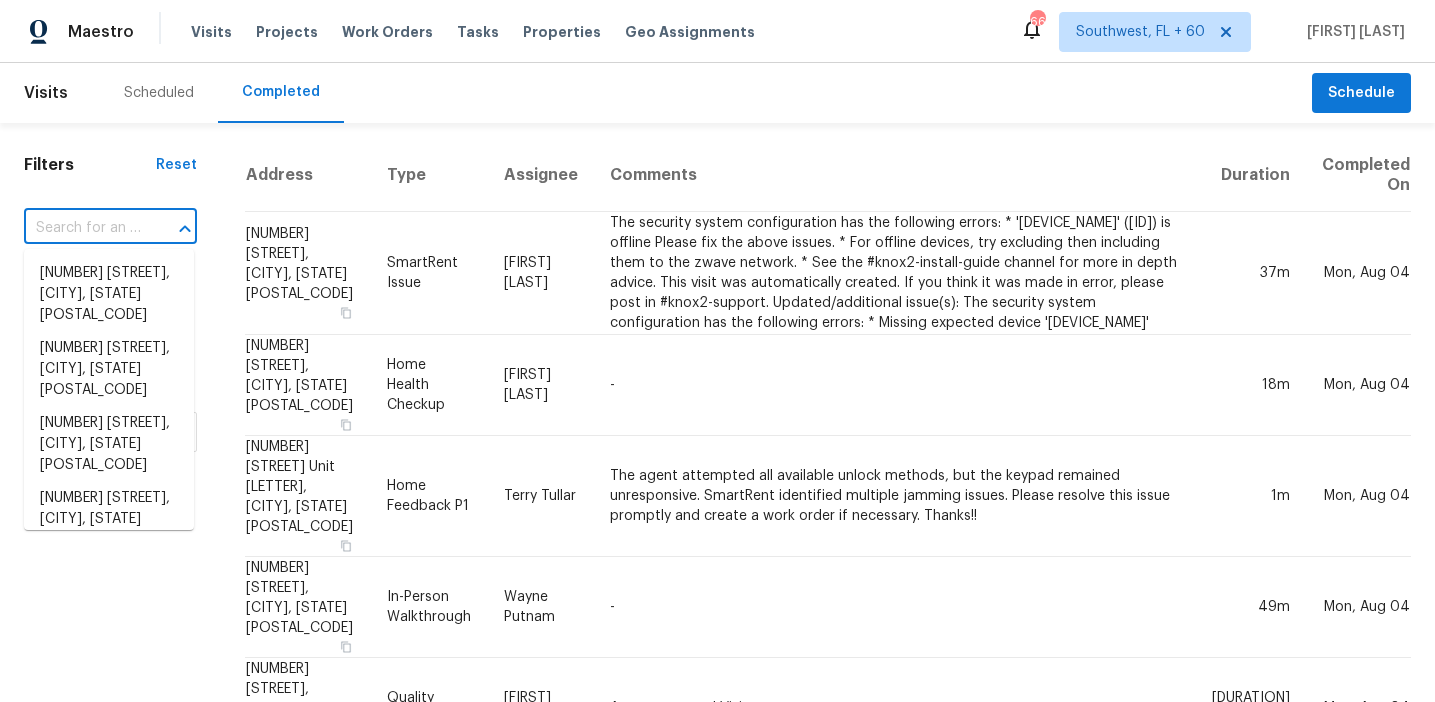 type on "[NUMBER] [STREET], [CITY], [STATE], [POSTAL_CODE]" 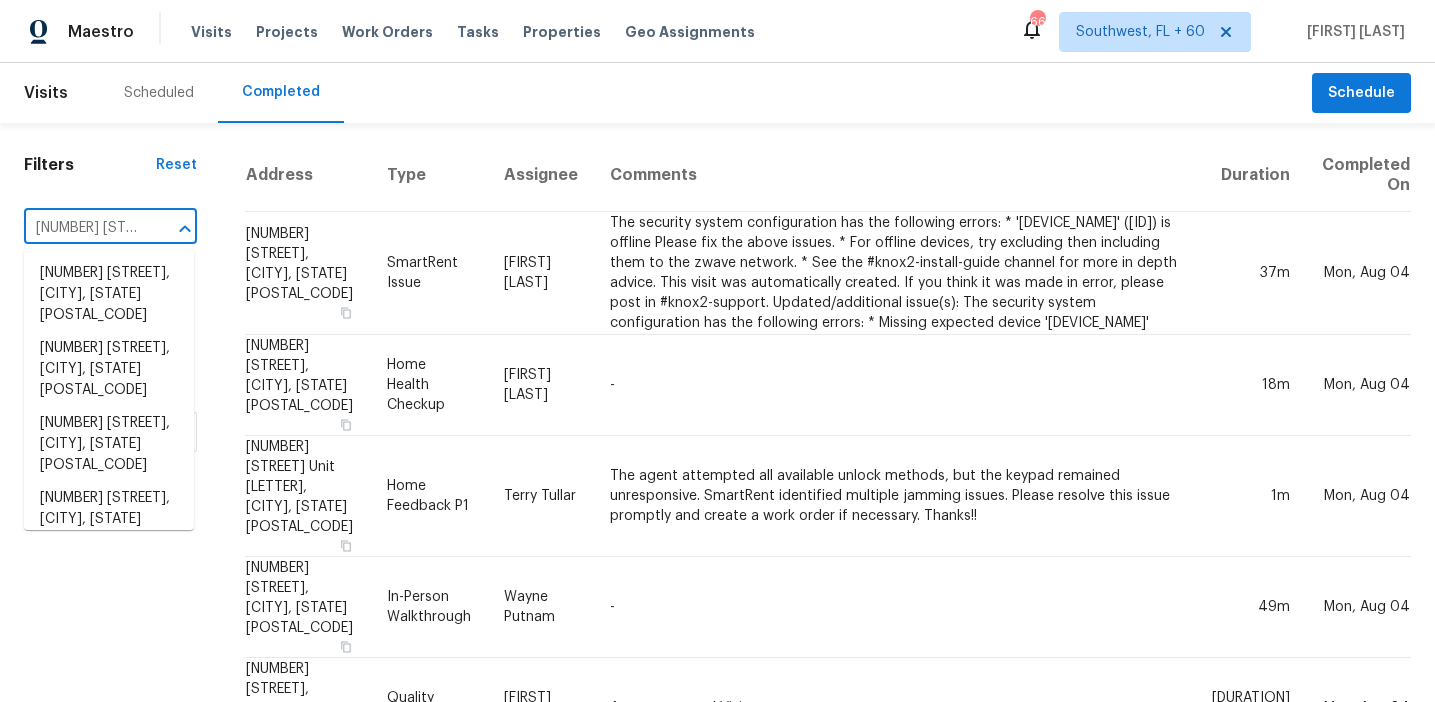 scroll, scrollTop: 0, scrollLeft: 181, axis: horizontal 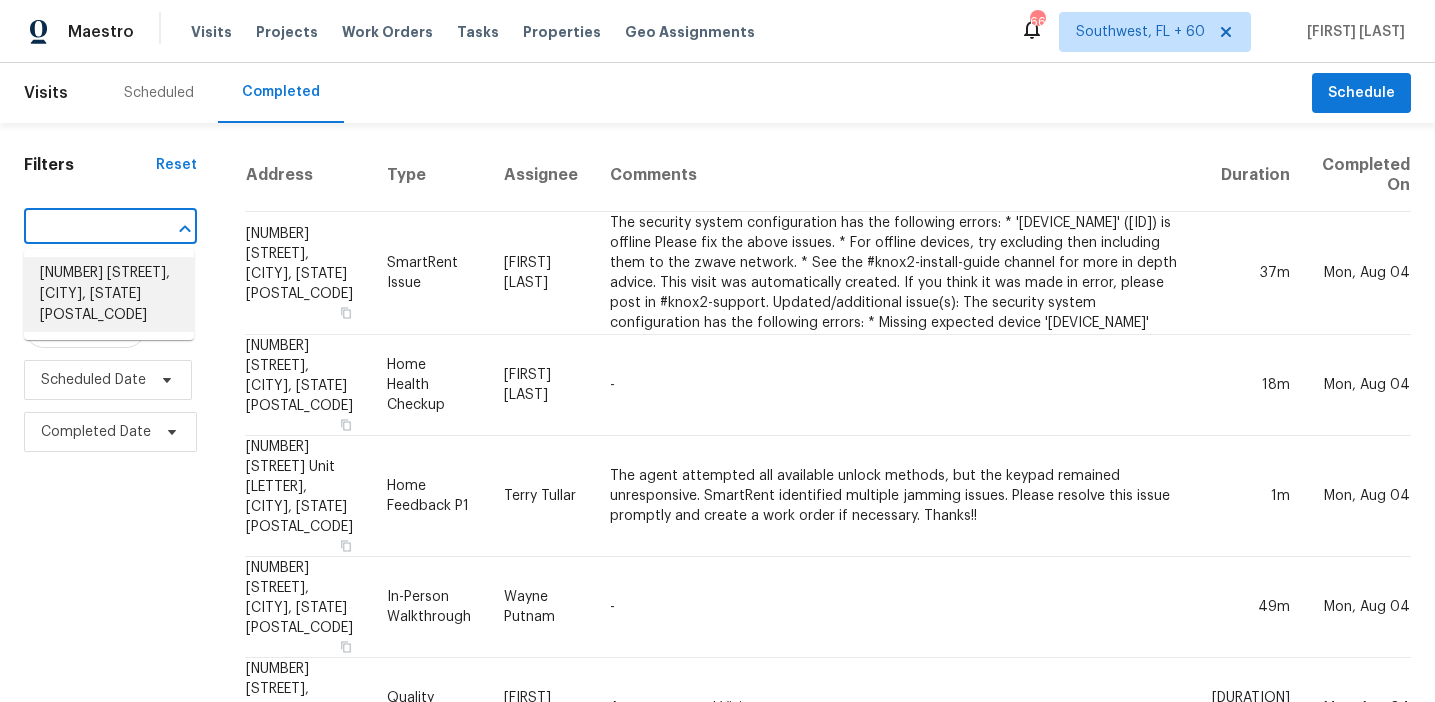 click on "[NUMBER] [STREET], [CITY], [STATE] [POSTAL_CODE]" at bounding box center (109, 294) 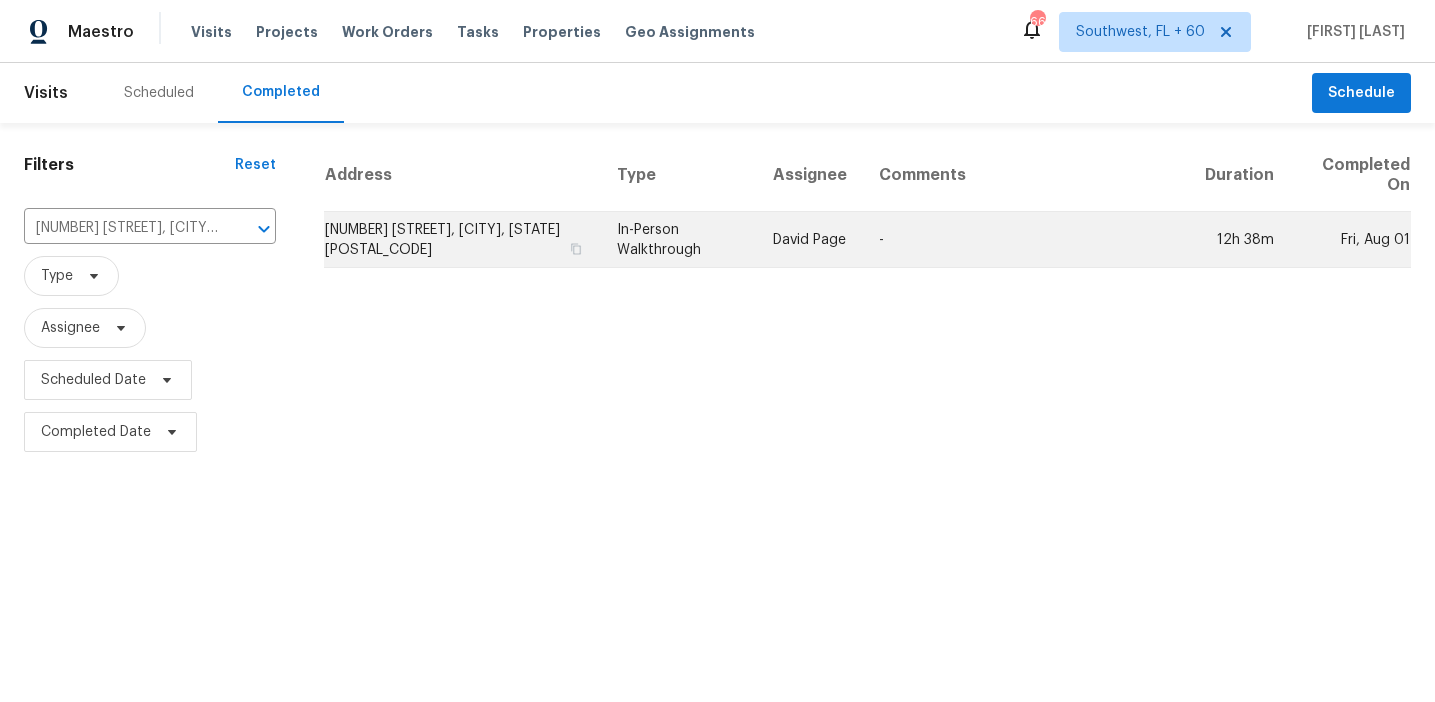 click on "[NUMBER] [STREET], [CITY], [STATE] [POSTAL_CODE]" at bounding box center [462, 240] 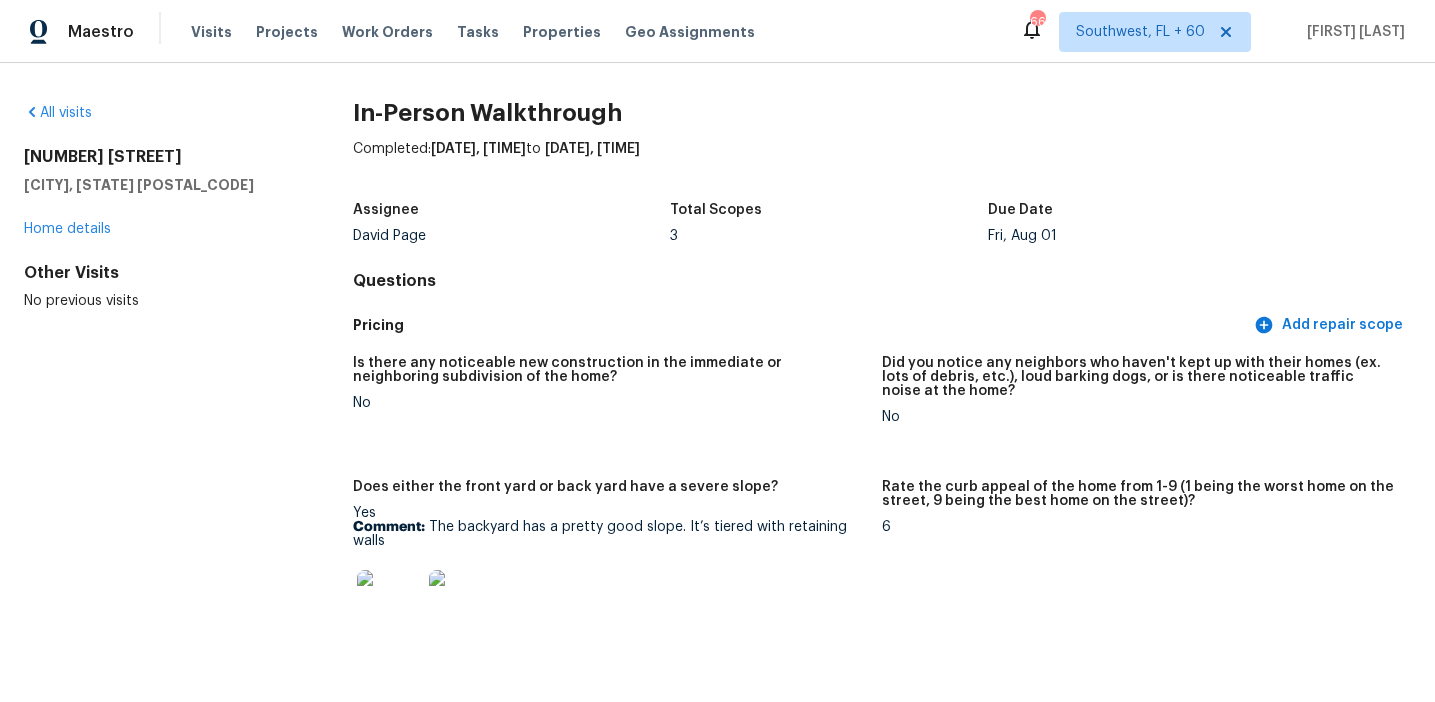 click on "All visits [NUMBER] [STREET] [CITY], [STATE] Home details Other Visits No previous visits In-Person Walkthrough Completed:  [DATE], [TIME]  to   [DATE], [TIME] Assignee [FIRST] [LAST] Total Scopes 3 Due Date Fri, Aug 01 Questions Pricing Add repair scope Is there any noticeable new construction in the immediate or neighboring subdivision of the home? No Did you notice any neighbors who haven't kept up with their homes (ex. lots of debris, etc.), loud barking dogs, or is there noticeable traffic noise at the home? No Does either the front yard or back yard have a severe slope? Yes Comment:   The backyard has a pretty good slope. It’s tiered with retaining walls  Rate the curb appeal of the home from 1-9 (1 being the worst home on the street, 9 being the best home on the street)? 6 If the home has a pool, what condition is it in? No Pool Is there a strong odor that doesn't go away as your nose adjusts? (4+ on a 5 point scale) Please specify where the odor exists and provide details. No 3 Exterior 4" at bounding box center [717, 3147] 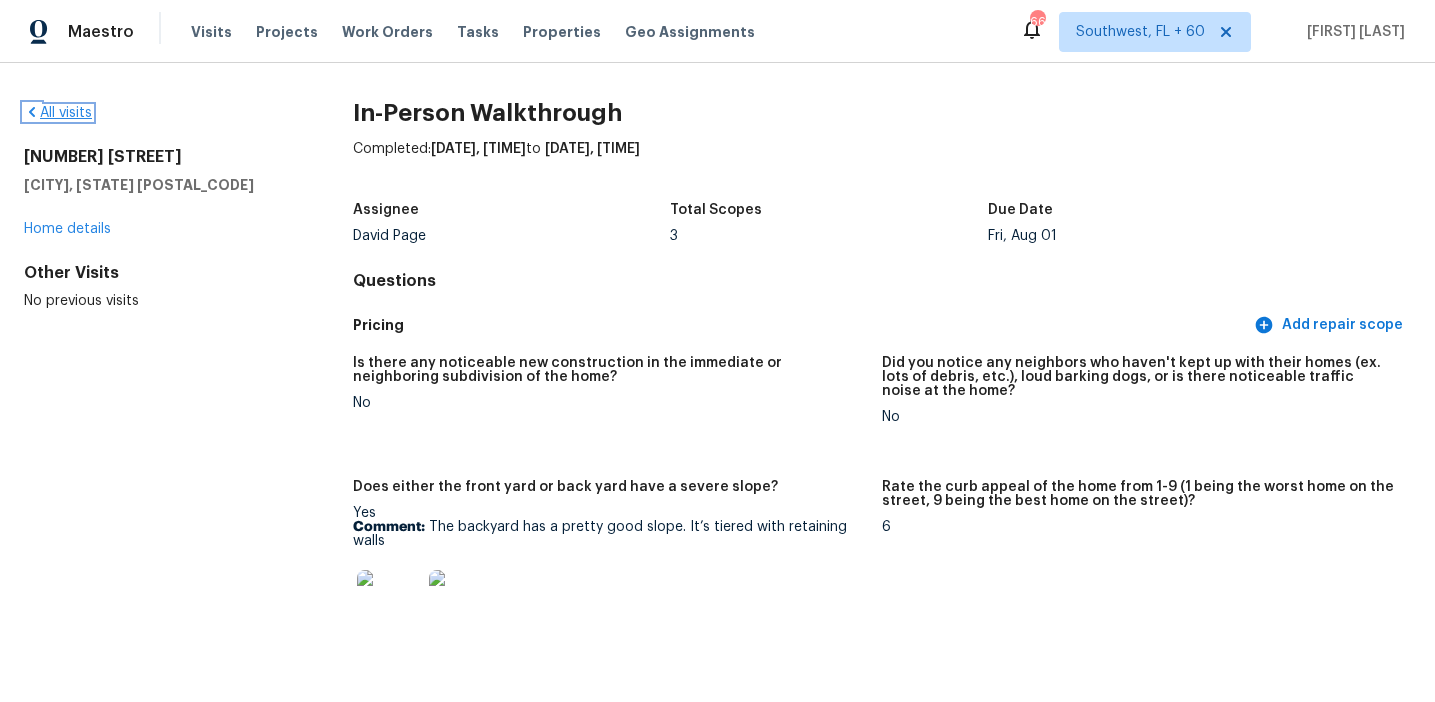 click on "All visits" at bounding box center [58, 113] 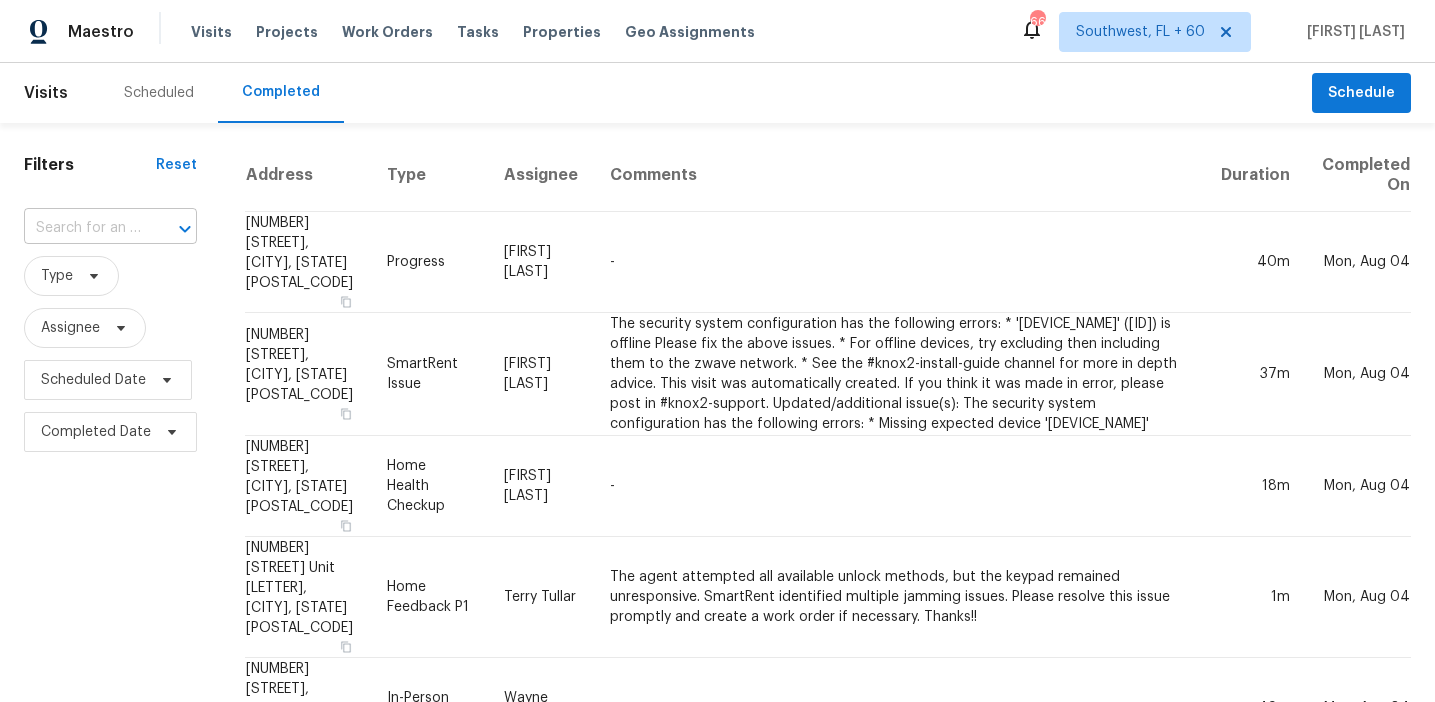 click at bounding box center (82, 228) 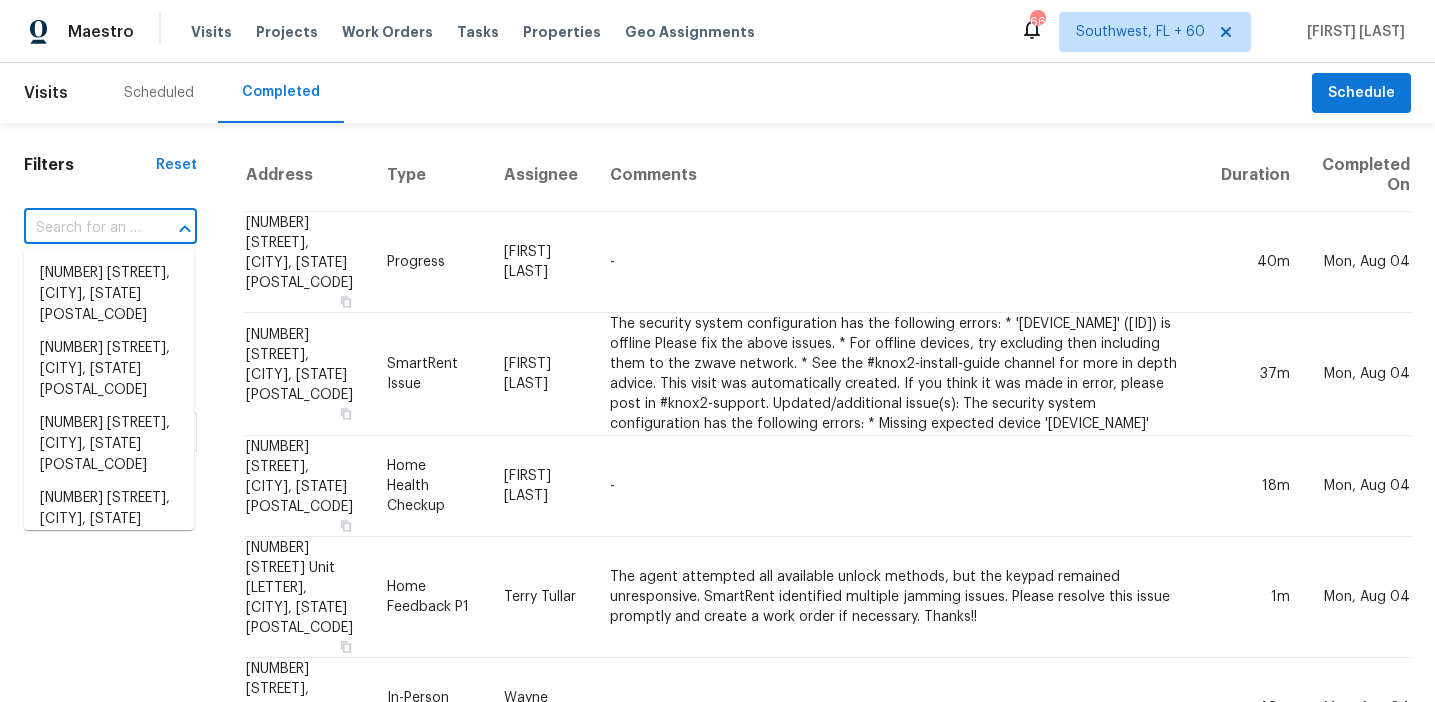 paste on "[NUMBER] [STREET], [CITY], [STATE], [POSTAL_CODE]" 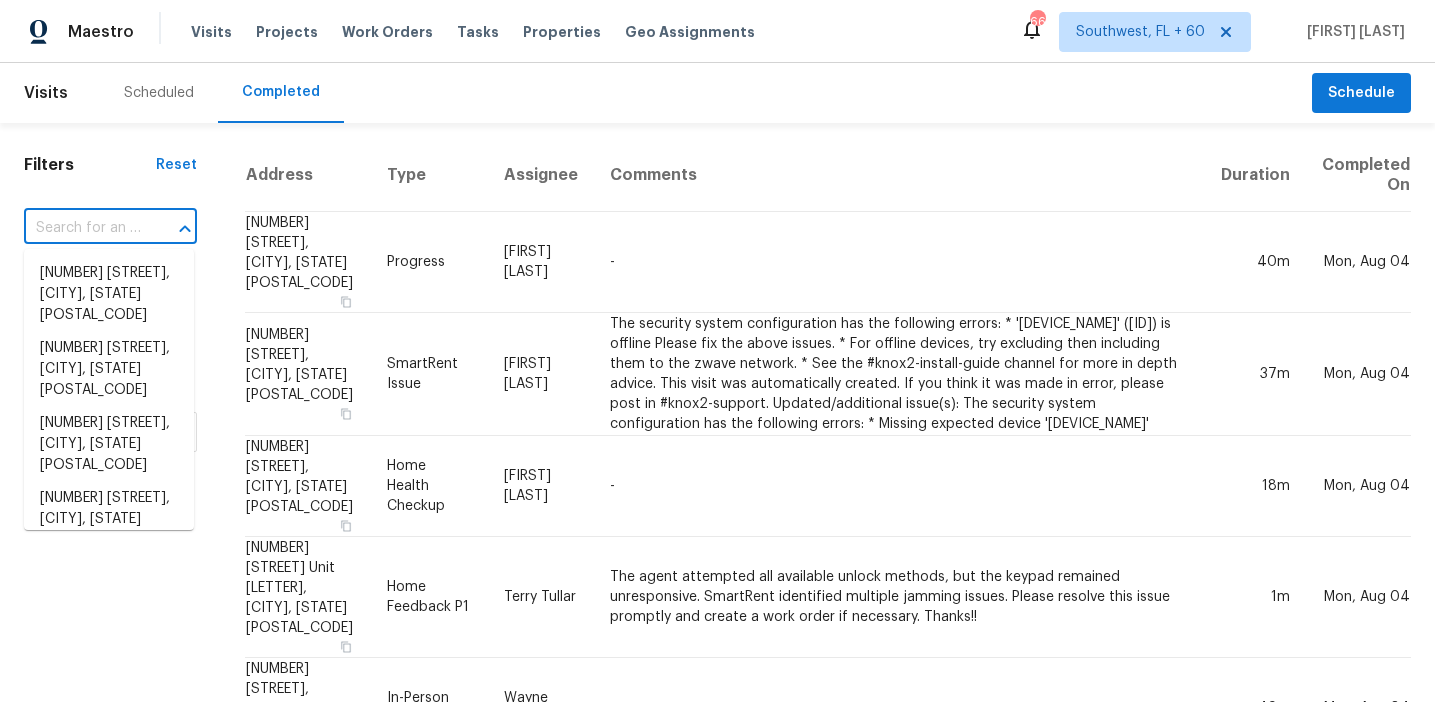 type on "[NUMBER] [STREET], [CITY], [STATE], [POSTAL_CODE]" 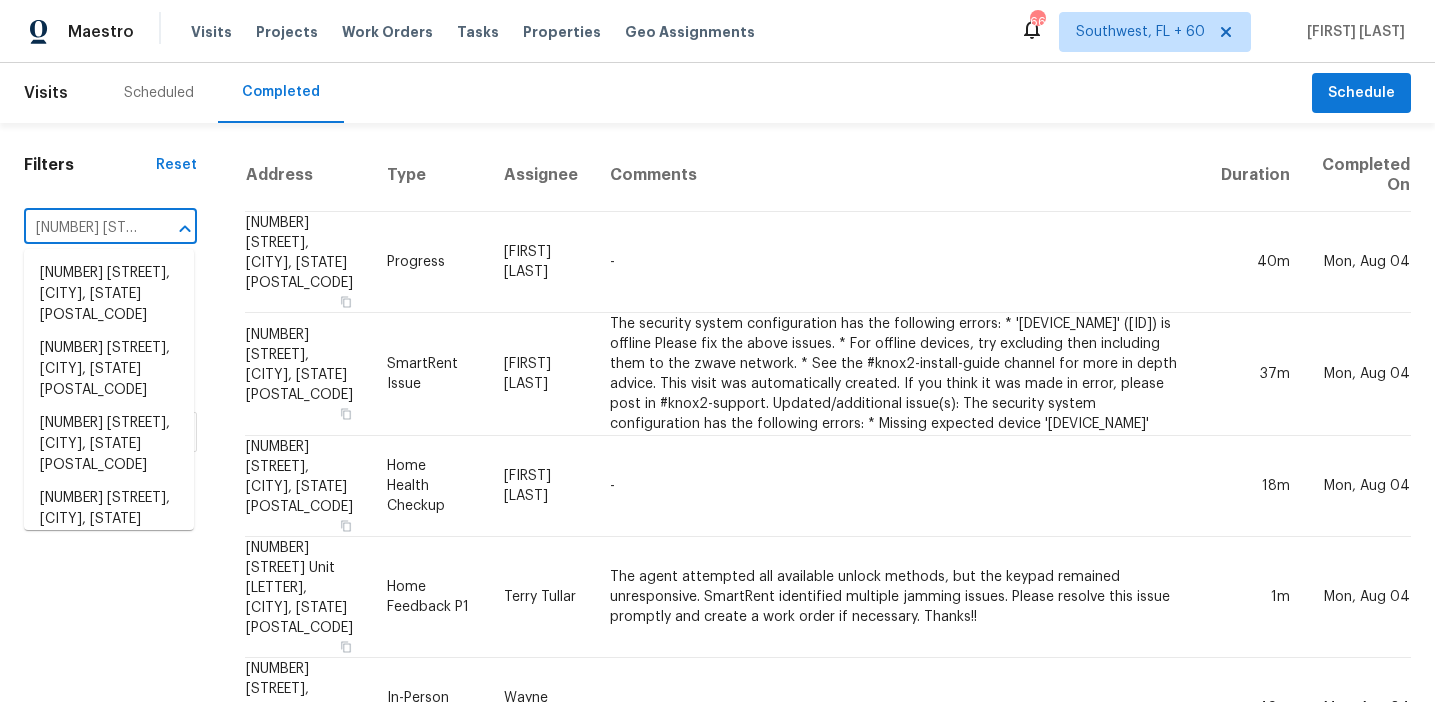 scroll, scrollTop: 0, scrollLeft: 146, axis: horizontal 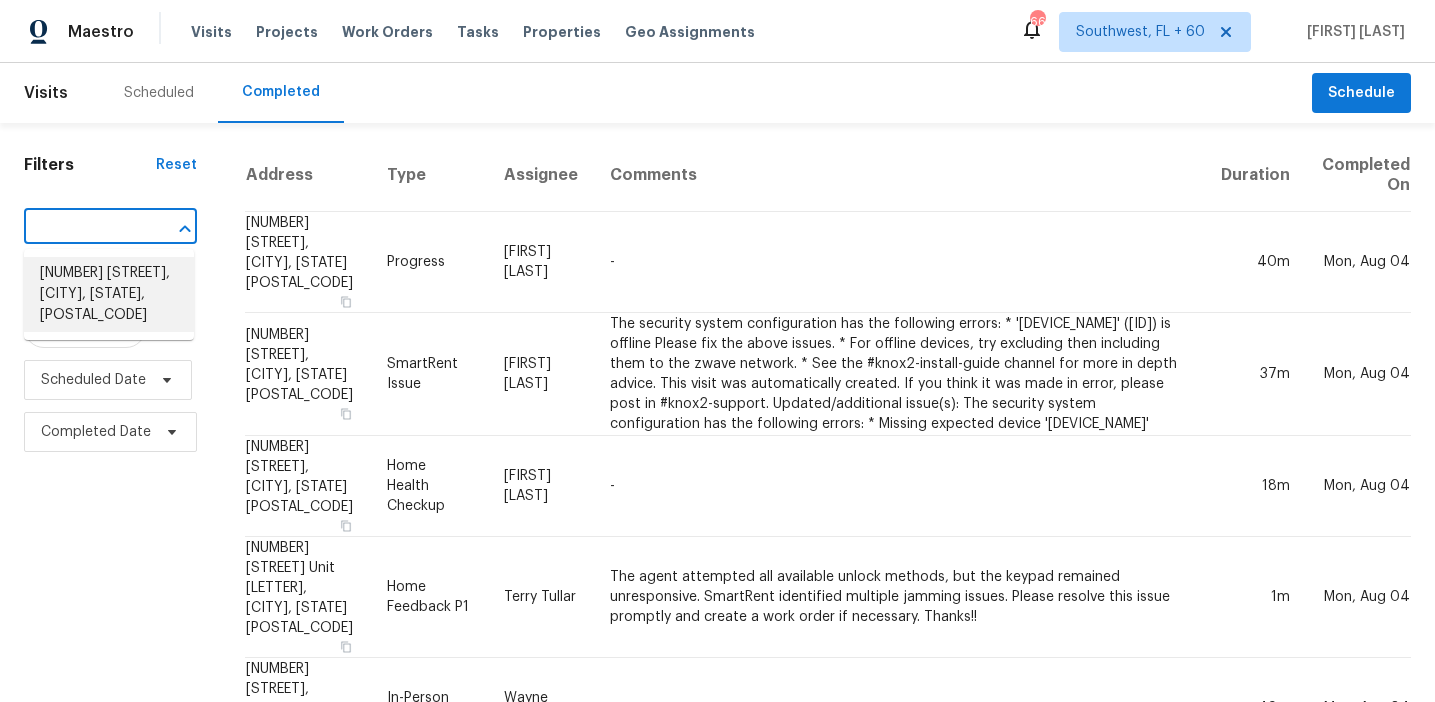 click on "[NUMBER] [STREET], [CITY], [STATE], [POSTAL_CODE]" at bounding box center [109, 294] 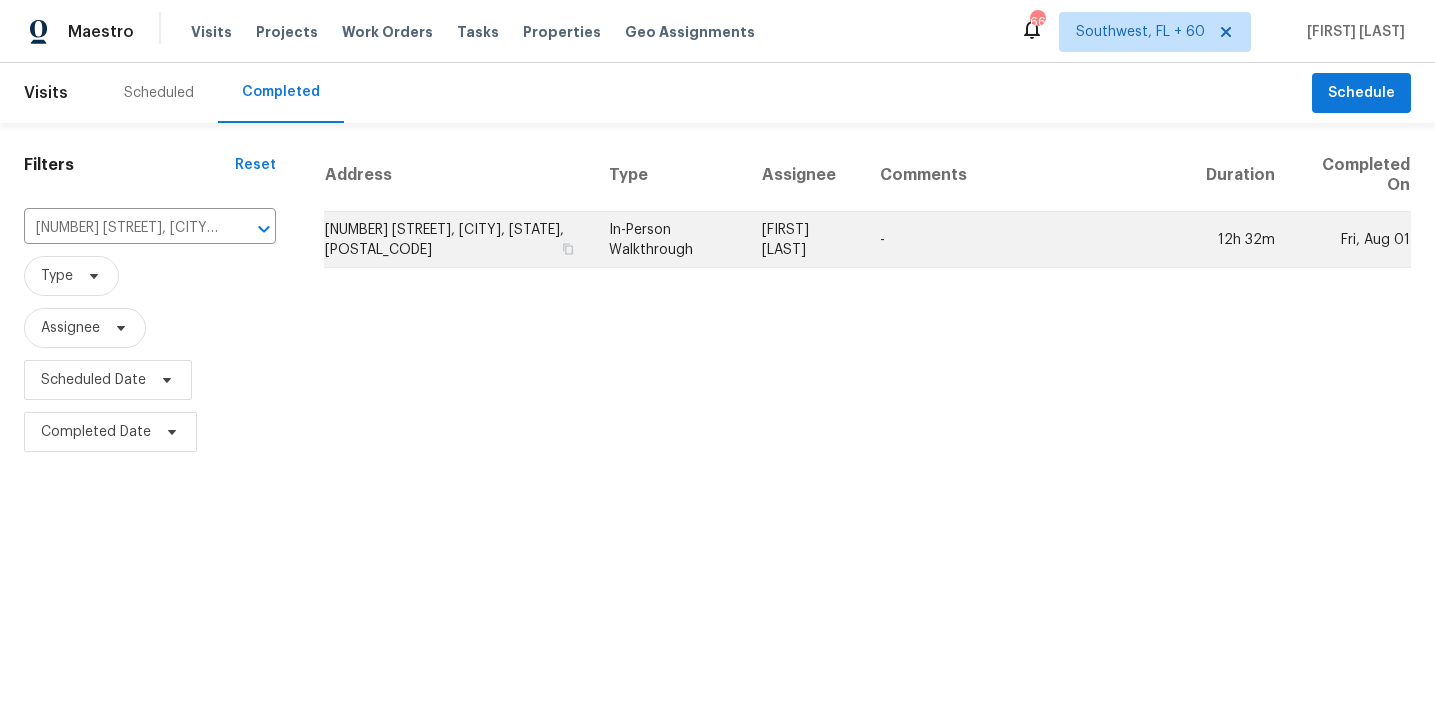 click on "[NUMBER] [STREET], [CITY], [STATE], [POSTAL_CODE]" at bounding box center (458, 240) 